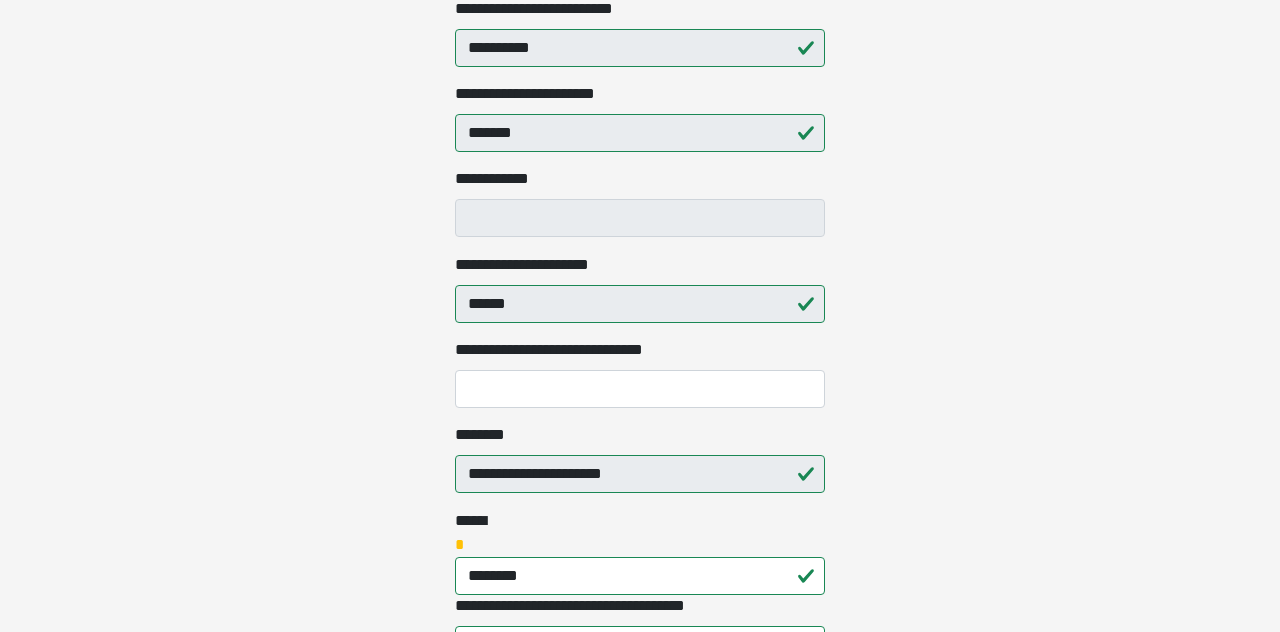 scroll, scrollTop: 420, scrollLeft: 0, axis: vertical 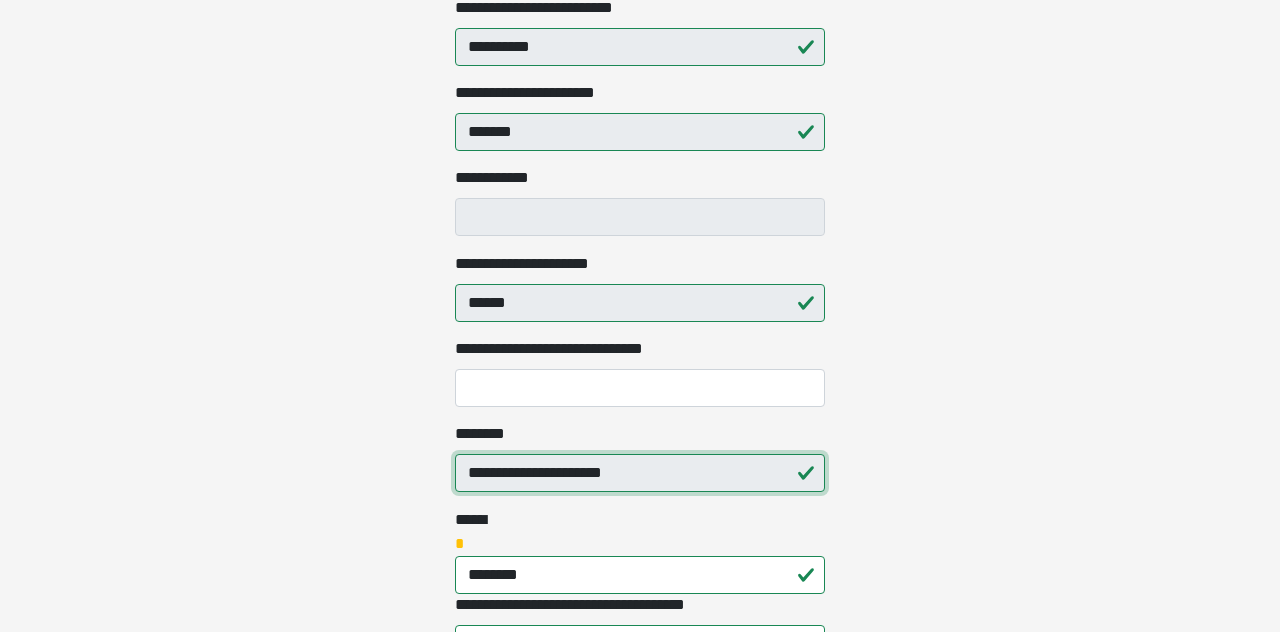 click on "**********" at bounding box center [640, 473] 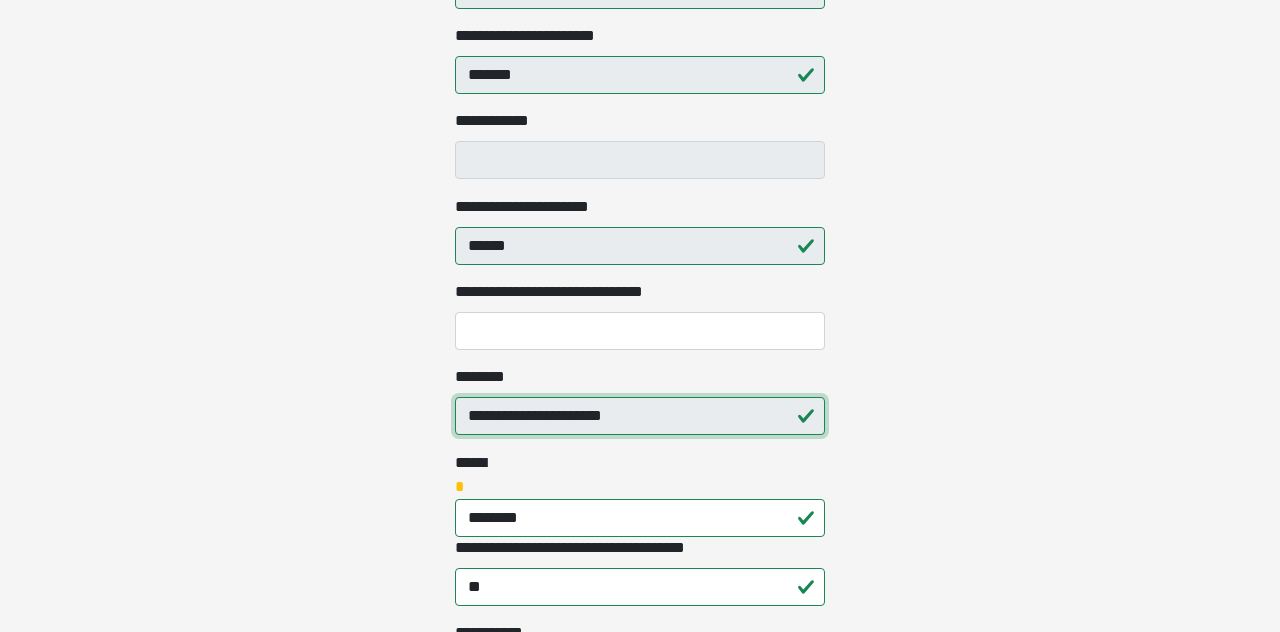 scroll, scrollTop: 479, scrollLeft: 0, axis: vertical 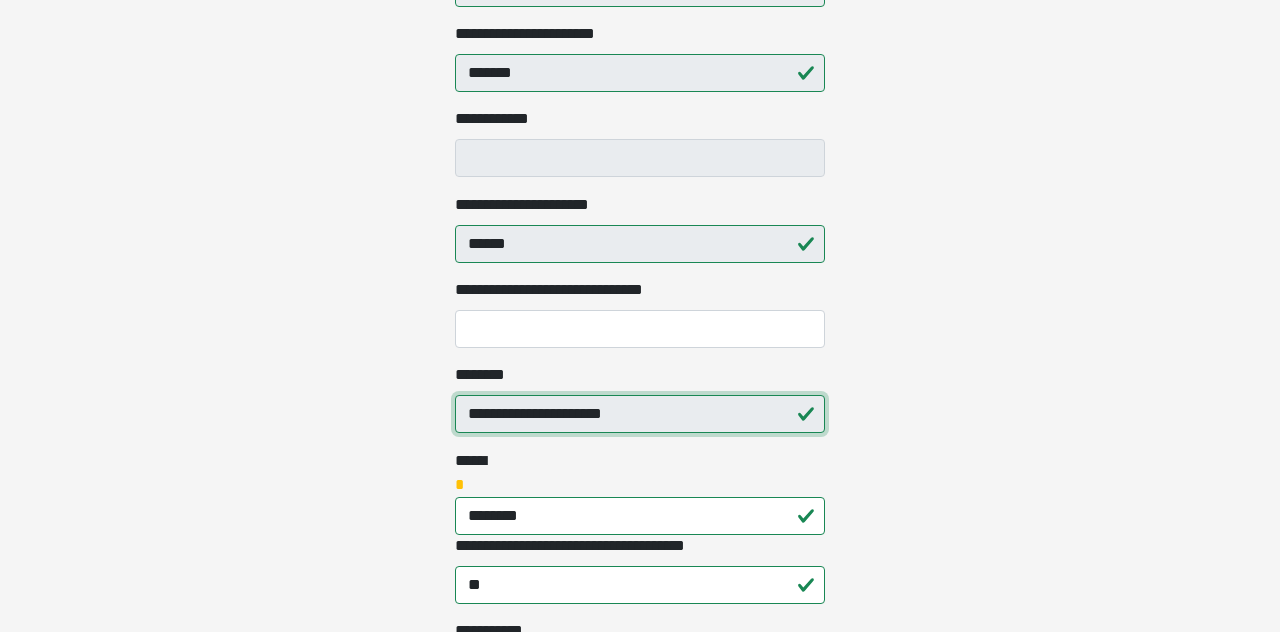 click on "**********" at bounding box center (640, 414) 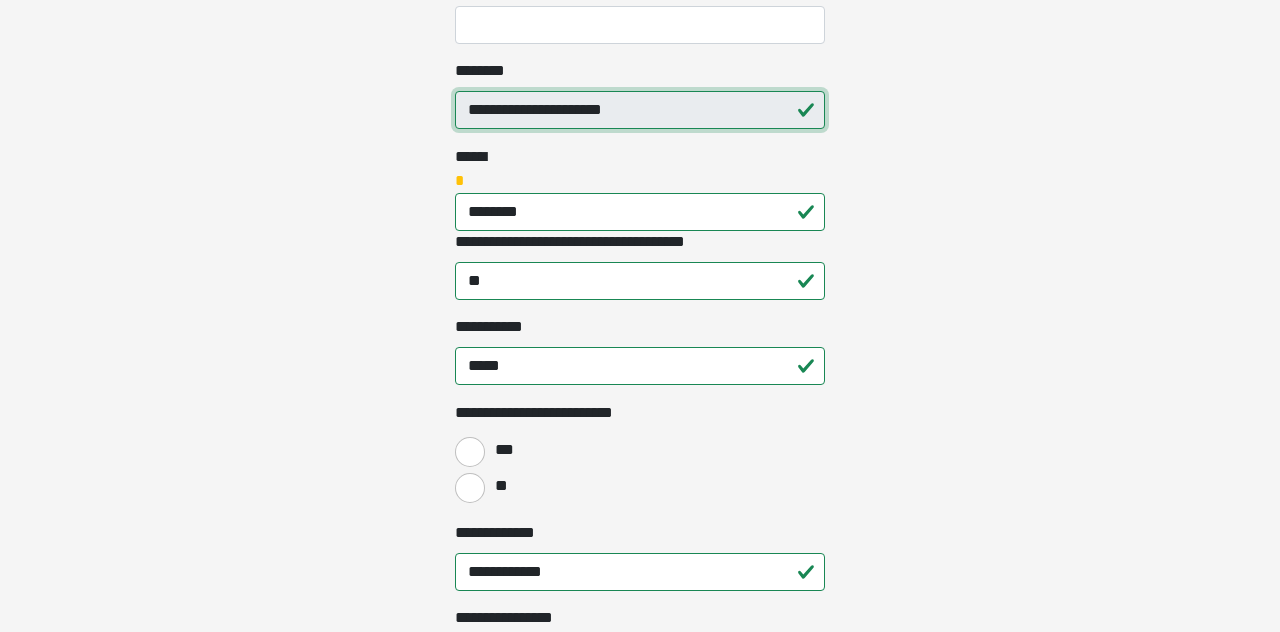 scroll, scrollTop: 806, scrollLeft: 0, axis: vertical 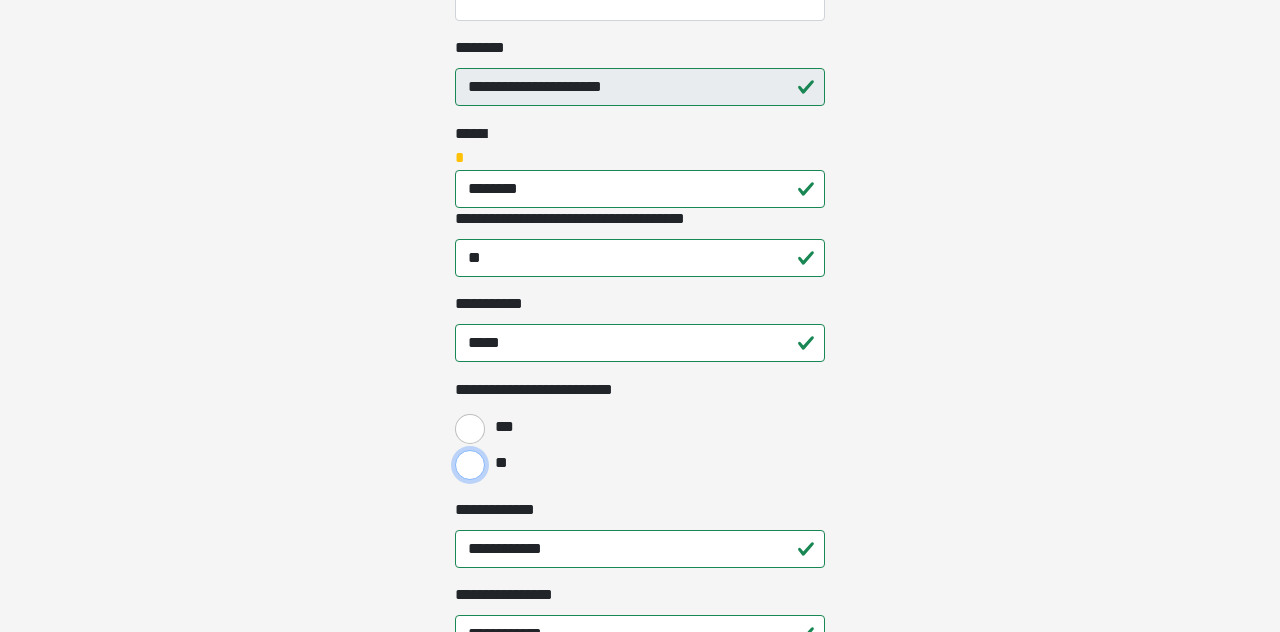 click on "**" at bounding box center (470, 465) 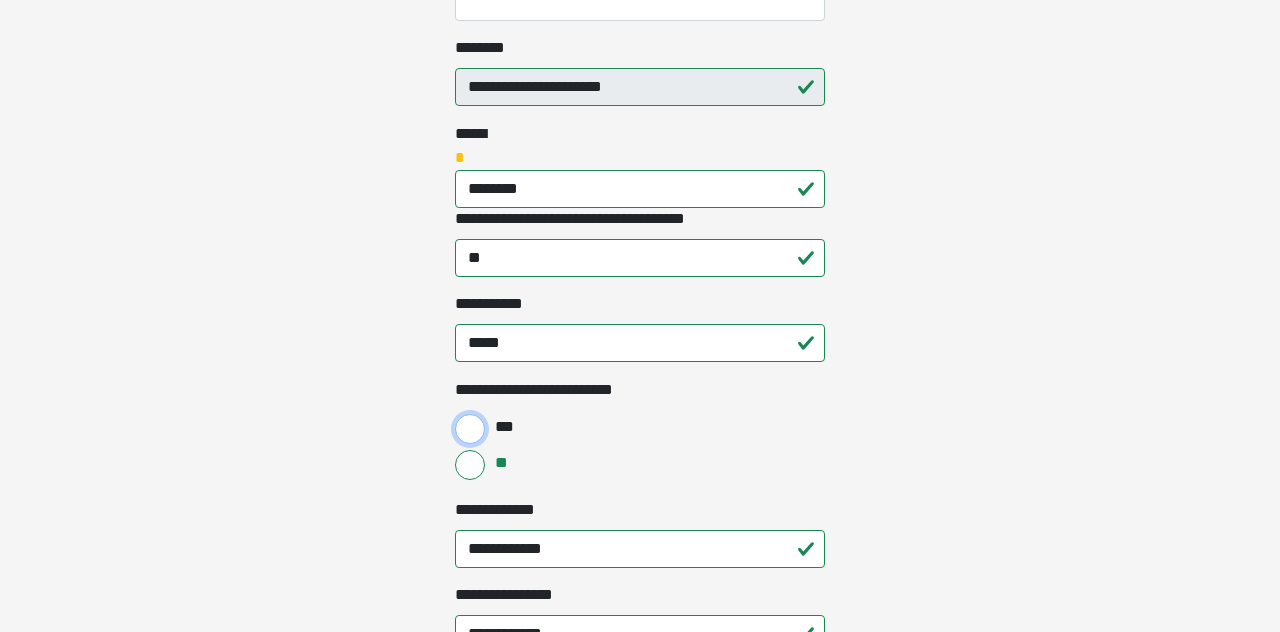 click on "***" at bounding box center (470, 429) 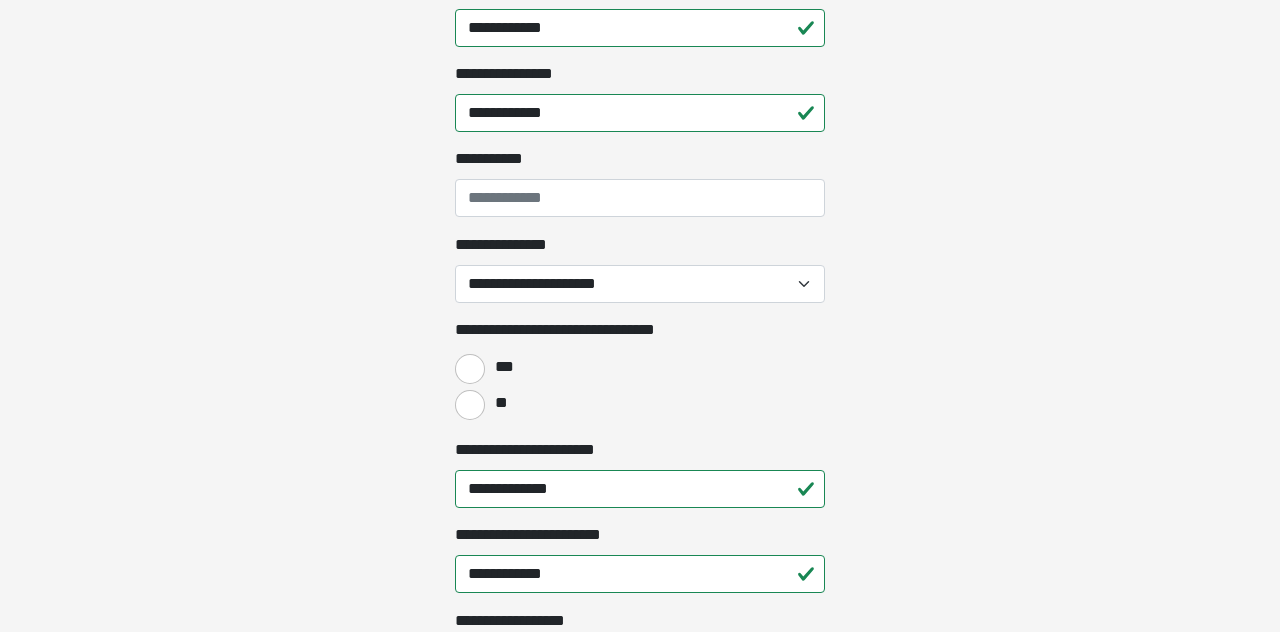 scroll, scrollTop: 1331, scrollLeft: 0, axis: vertical 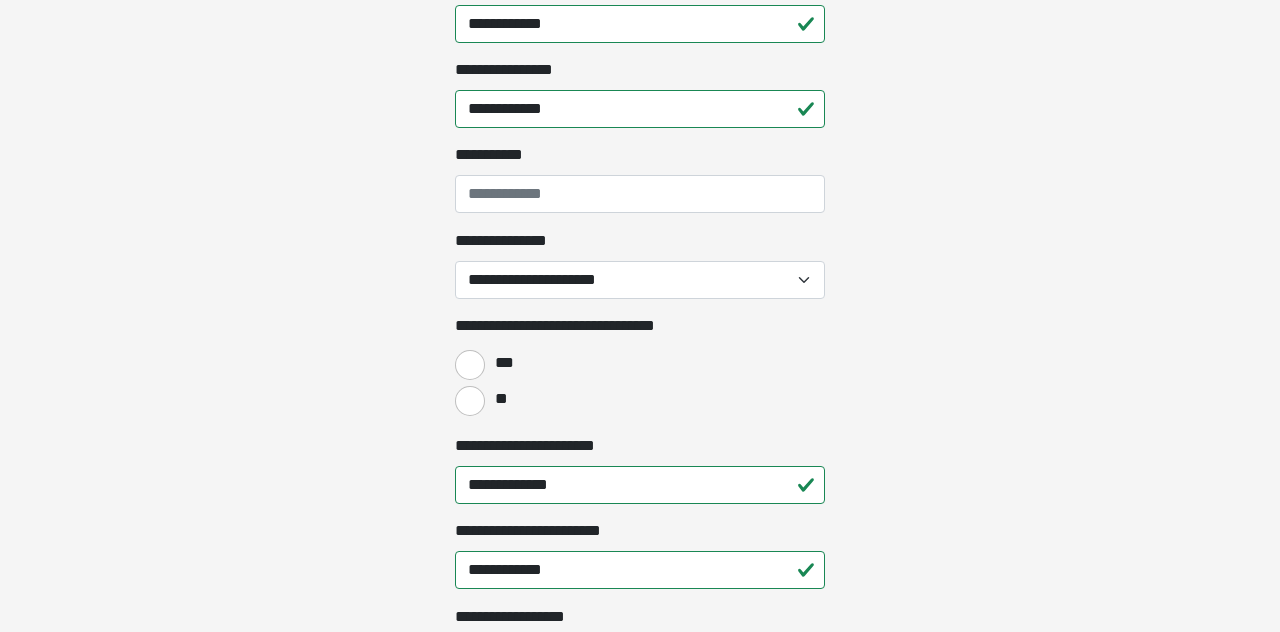 click on "**" at bounding box center (500, 399) 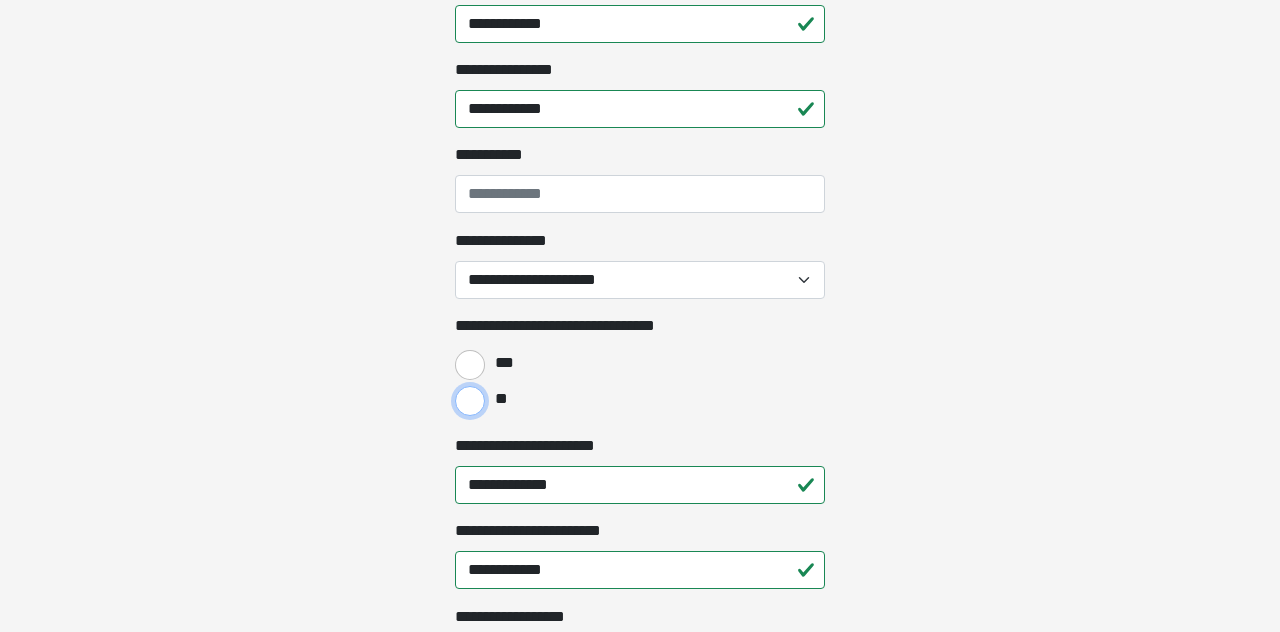 click on "**" at bounding box center [470, 401] 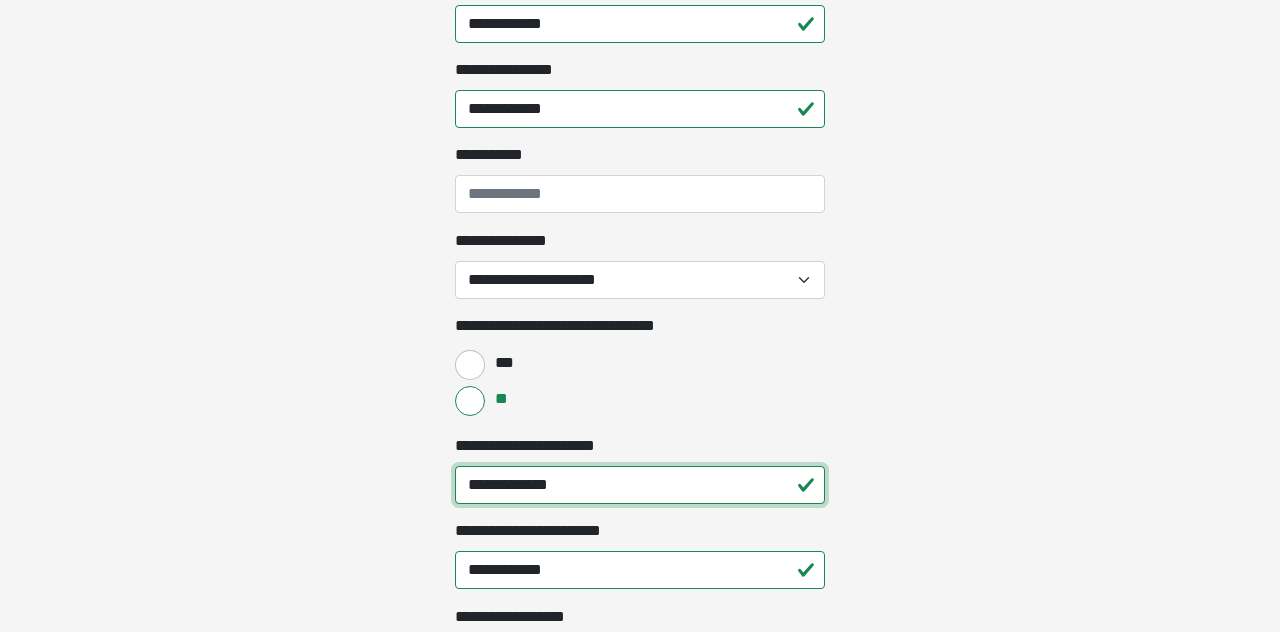 click on "**********" at bounding box center [640, 485] 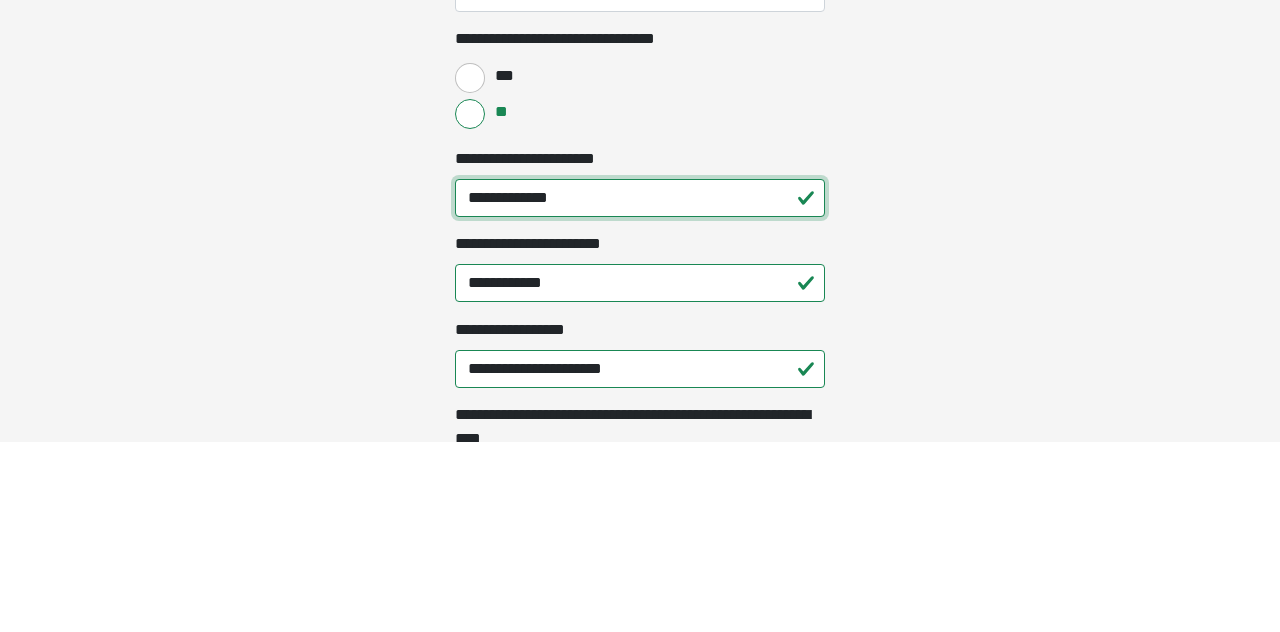 scroll, scrollTop: 1427, scrollLeft: 0, axis: vertical 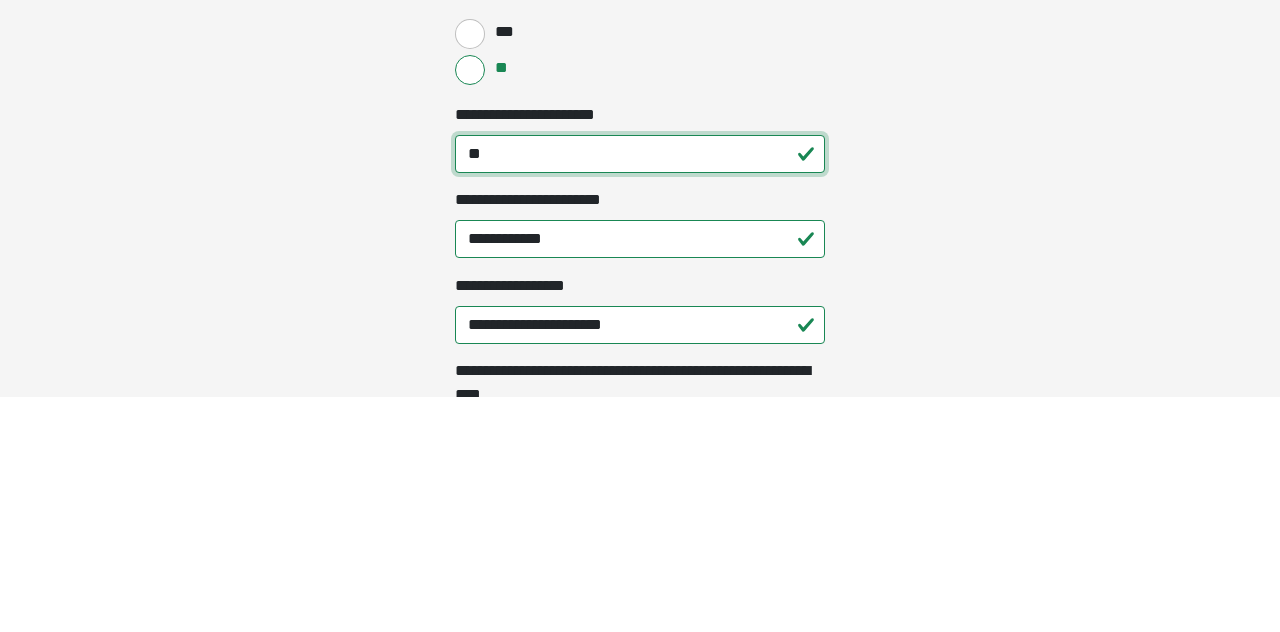 type on "*" 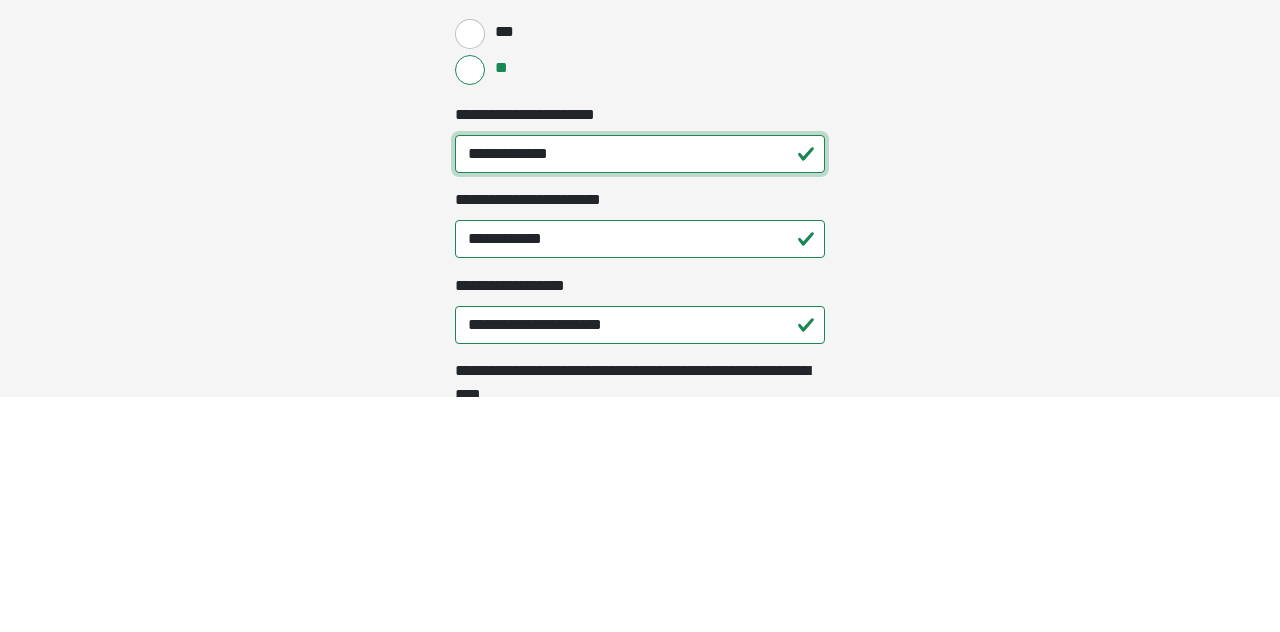 type on "**********" 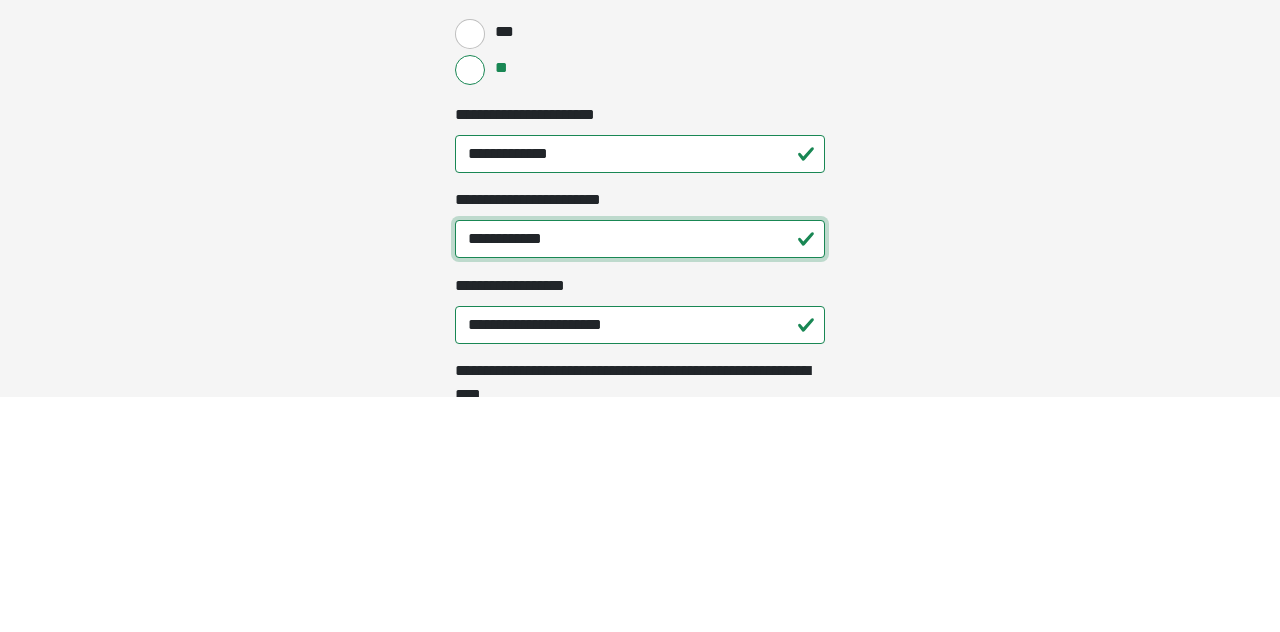 click on "**********" at bounding box center [640, 474] 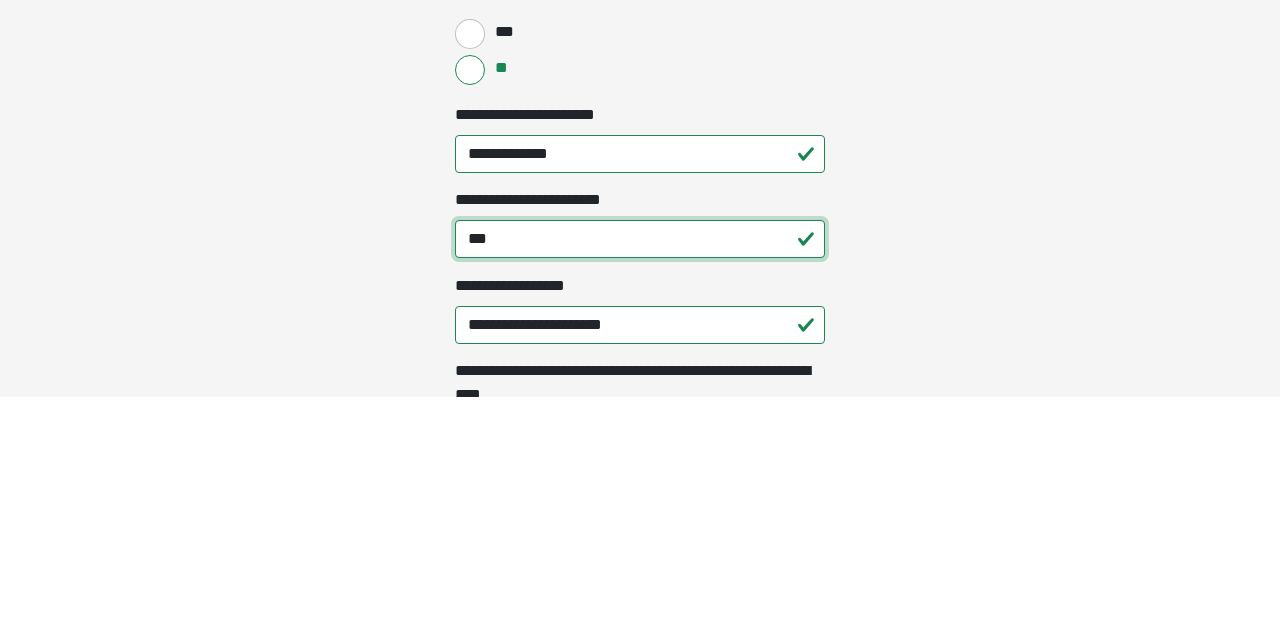 type on "**" 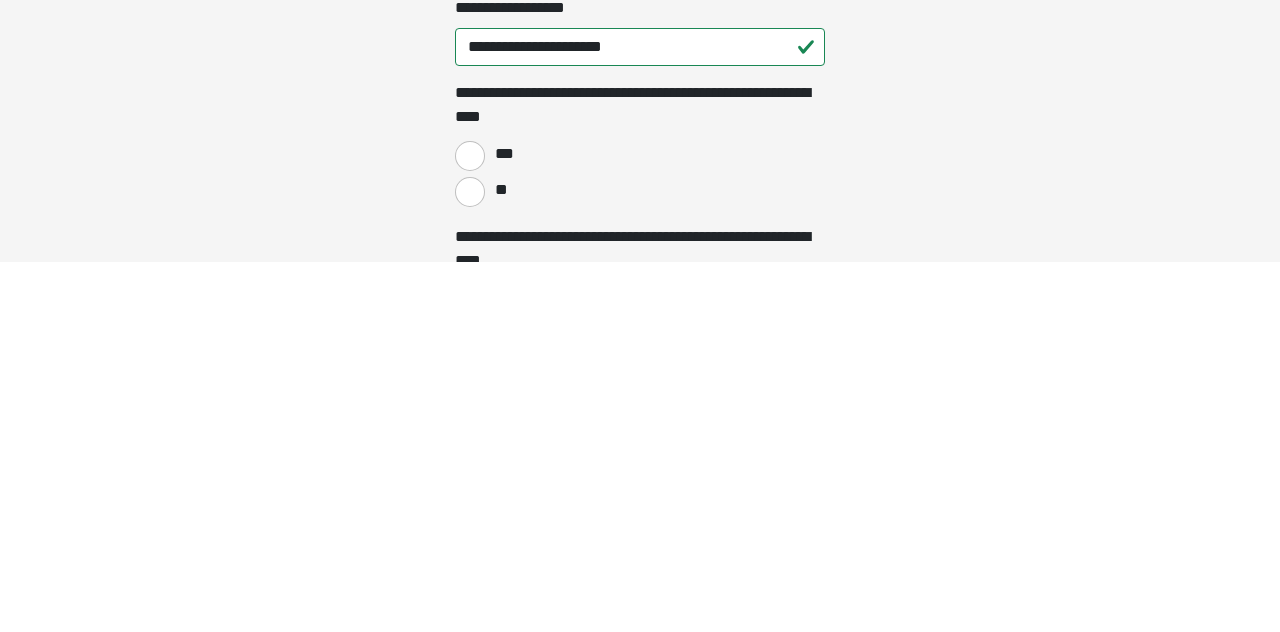 scroll, scrollTop: 1569, scrollLeft: 0, axis: vertical 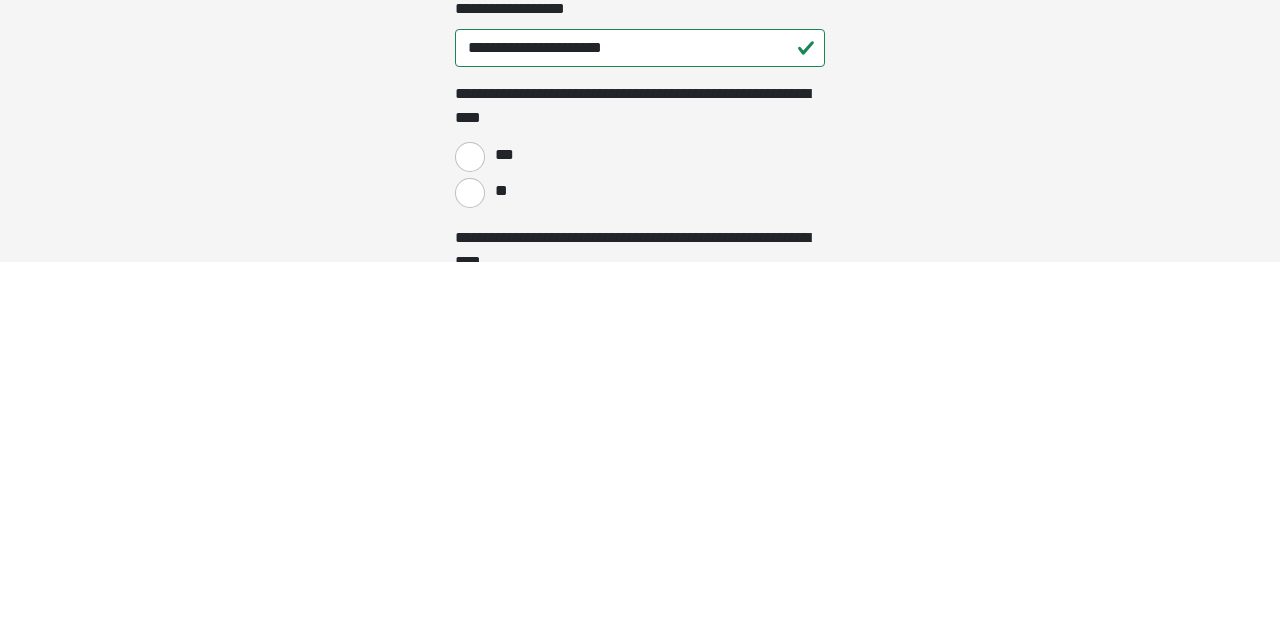 type on "**********" 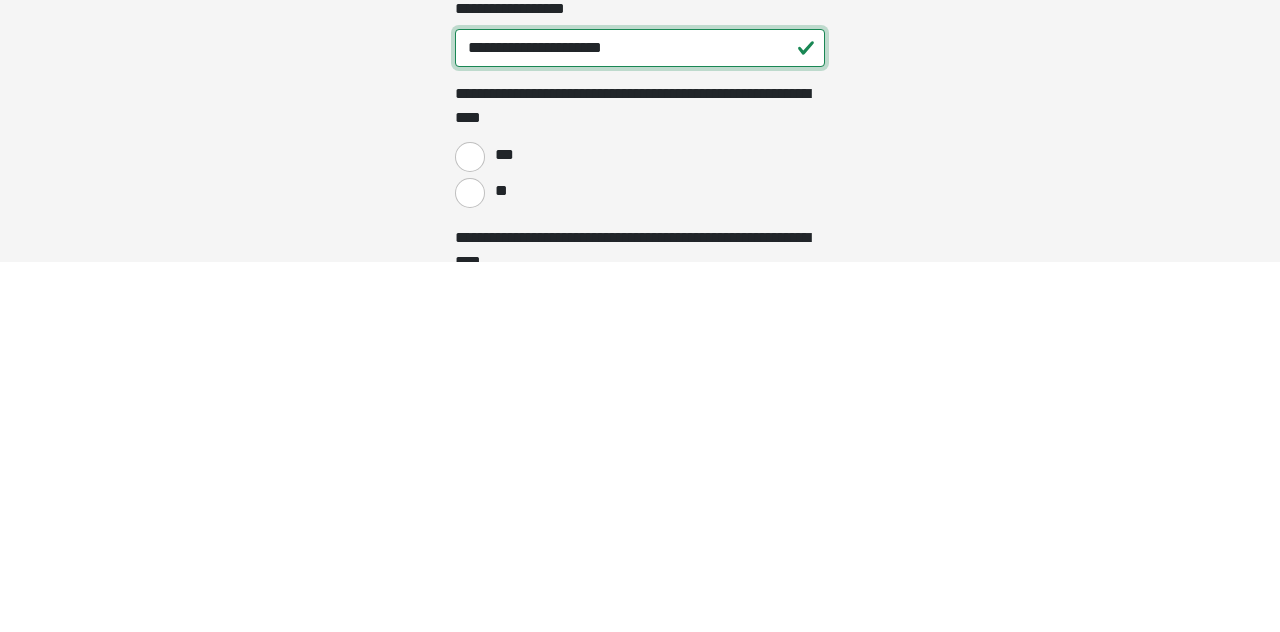 click on "**********" at bounding box center [640, 418] 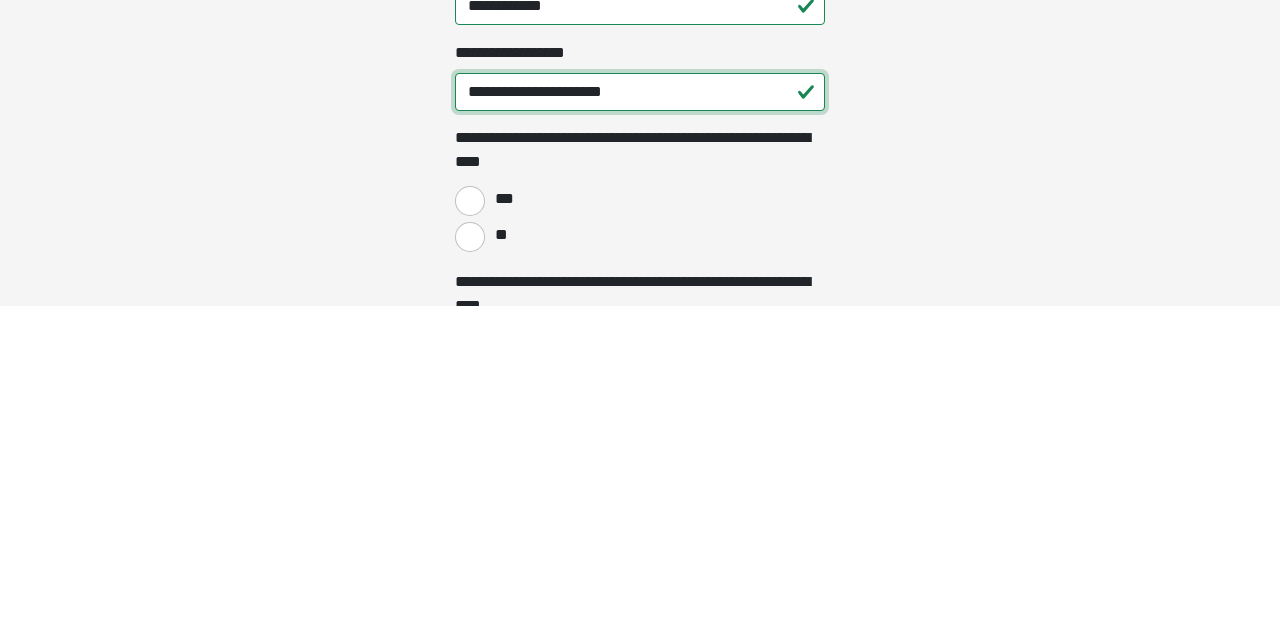 click on "**********" at bounding box center [640, 418] 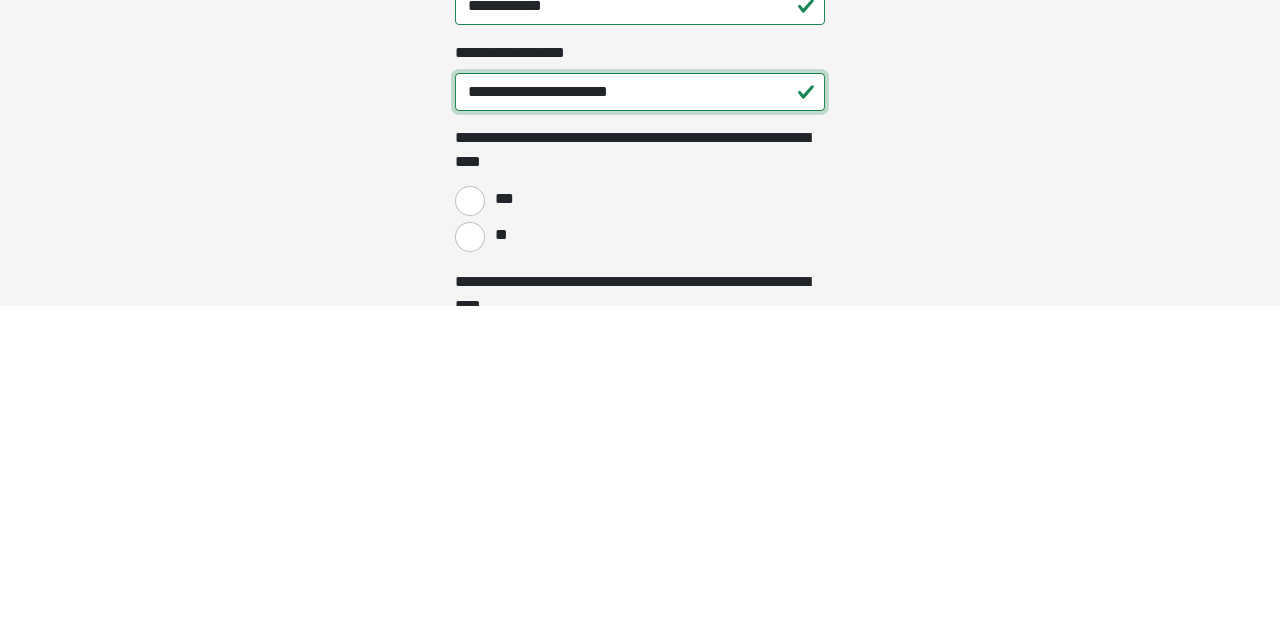 type on "**********" 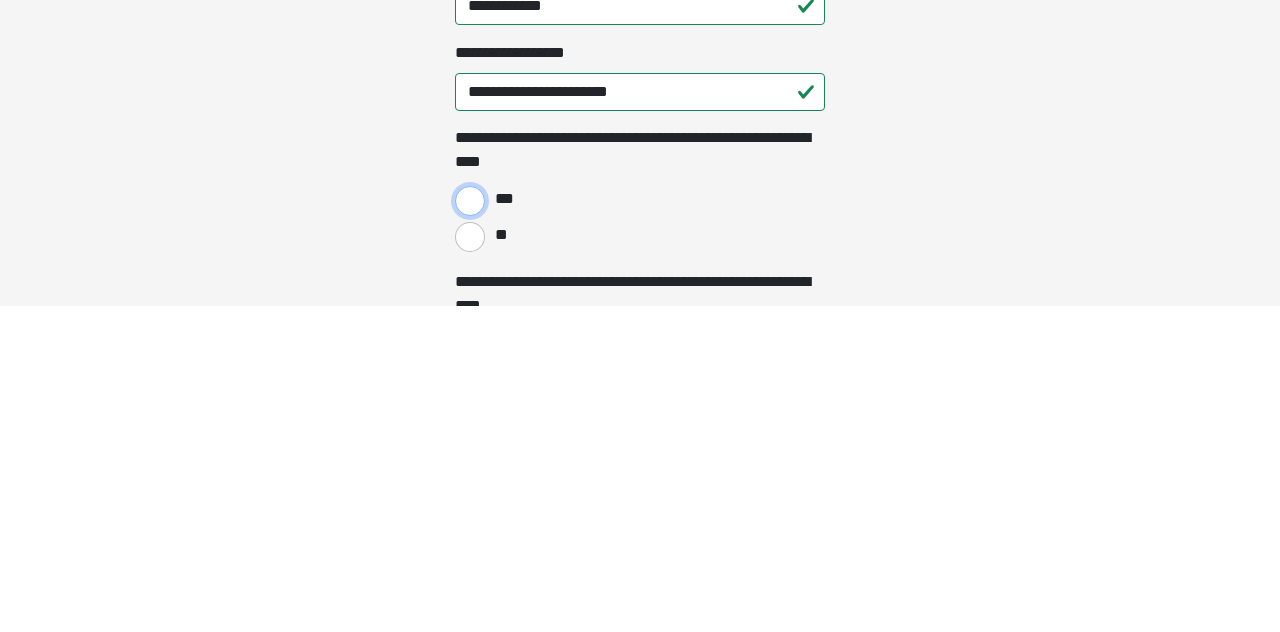 click on "***" at bounding box center [470, 527] 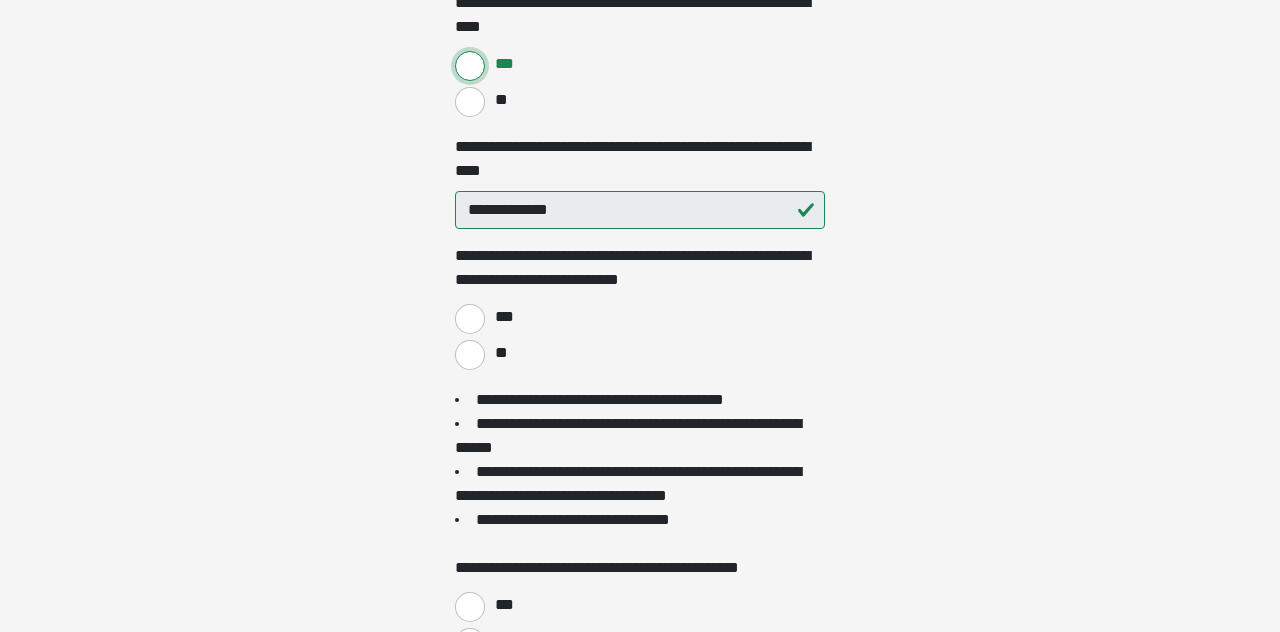 scroll, scrollTop: 2032, scrollLeft: 0, axis: vertical 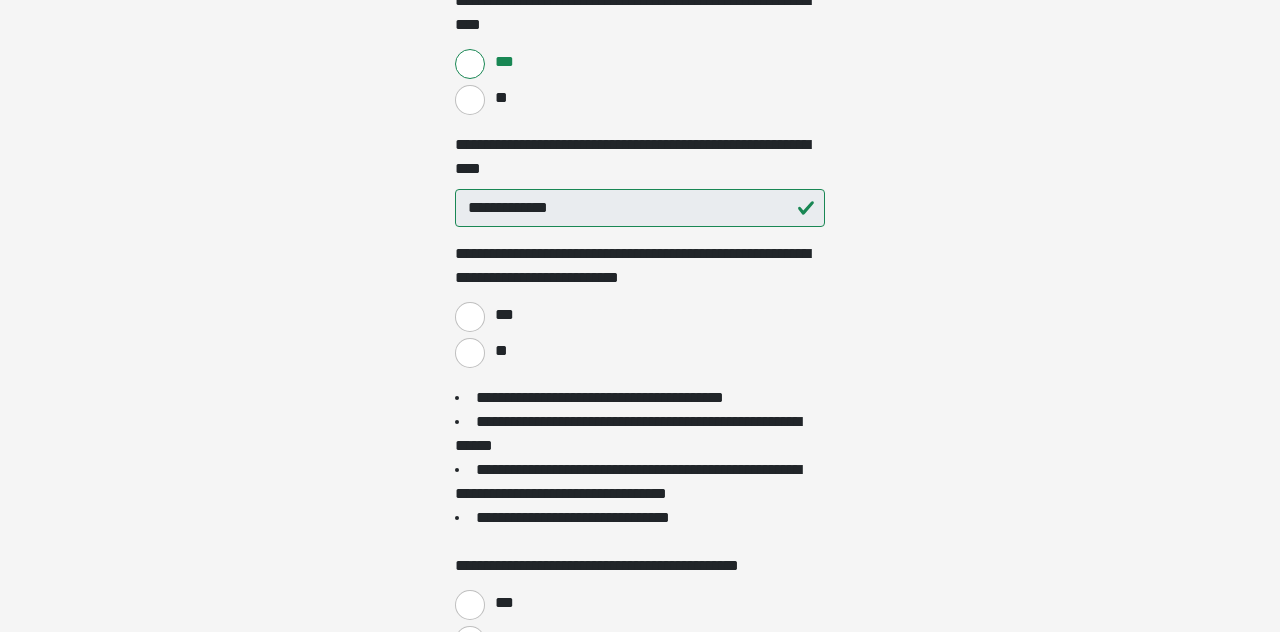 click on "**" at bounding box center [500, 351] 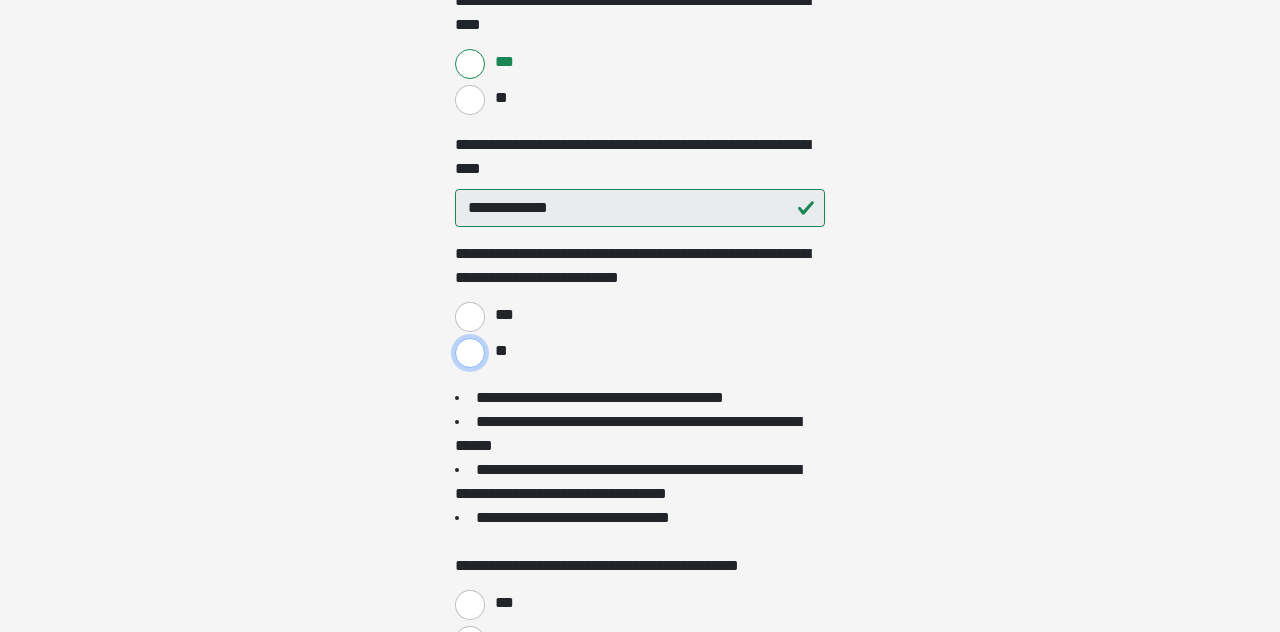 click on "**" at bounding box center (470, 353) 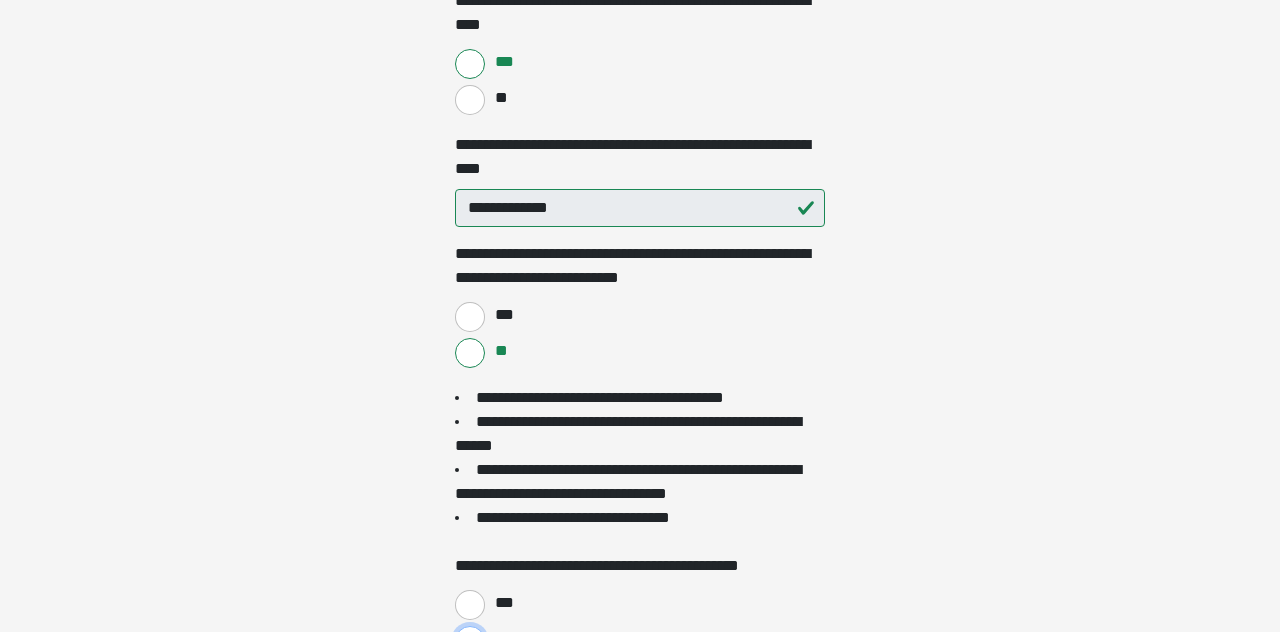 click on "**" at bounding box center [470, 641] 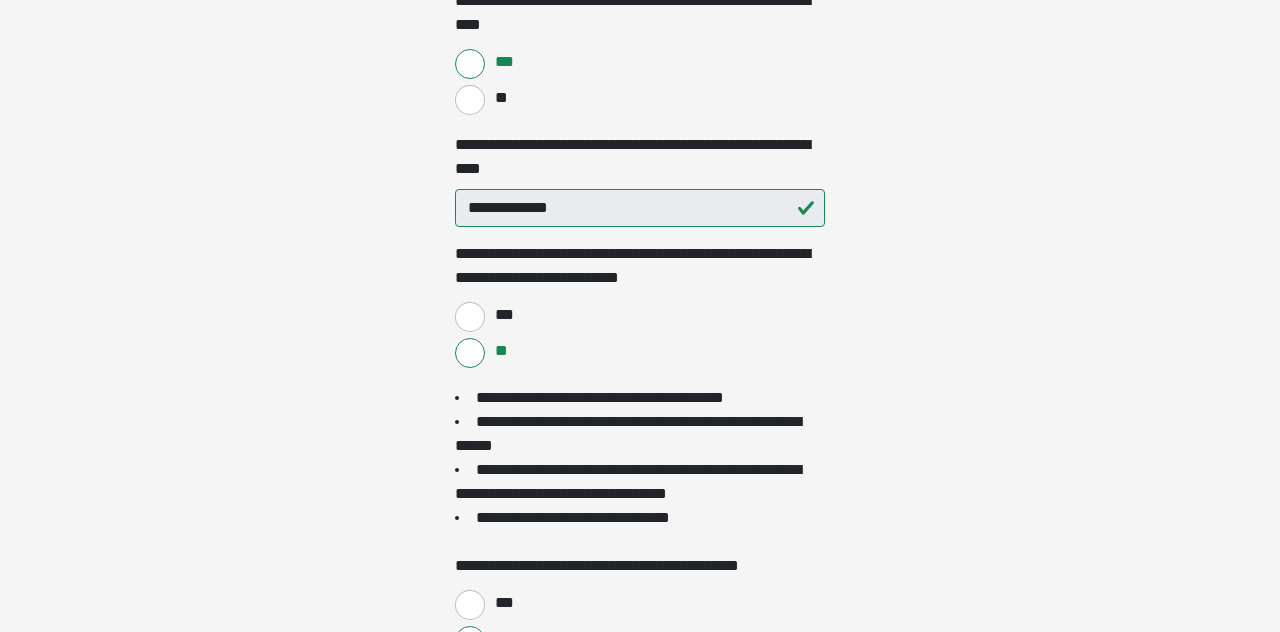 click at bounding box center (660, 683) 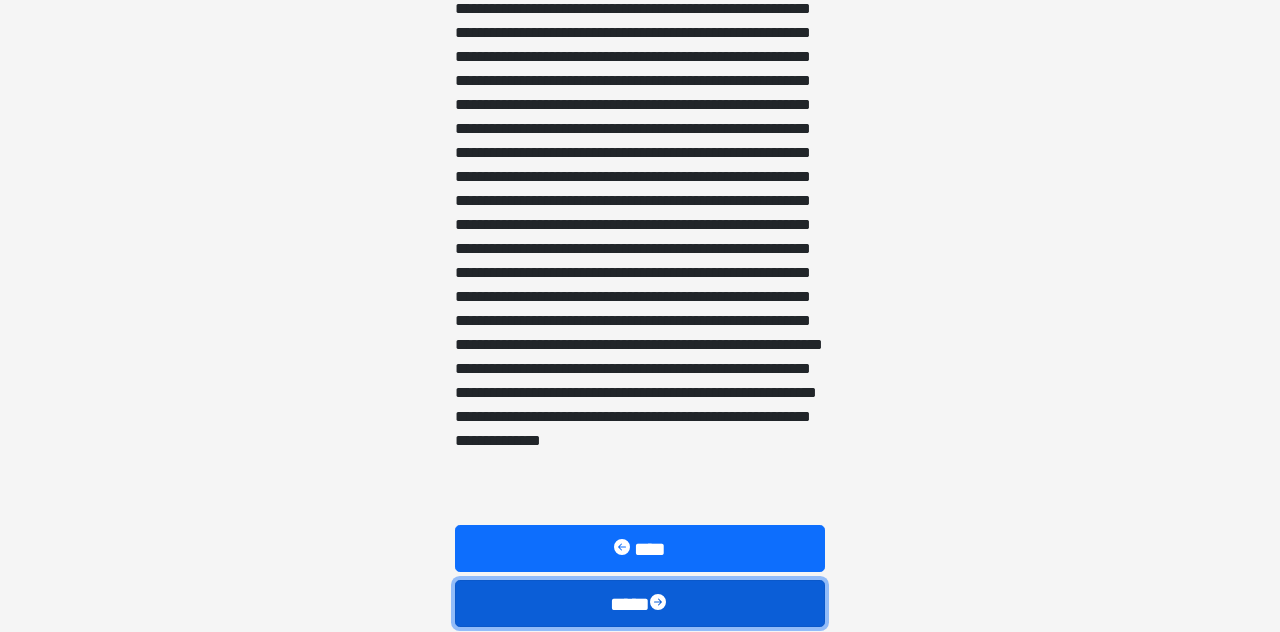scroll, scrollTop: 1117, scrollLeft: 0, axis: vertical 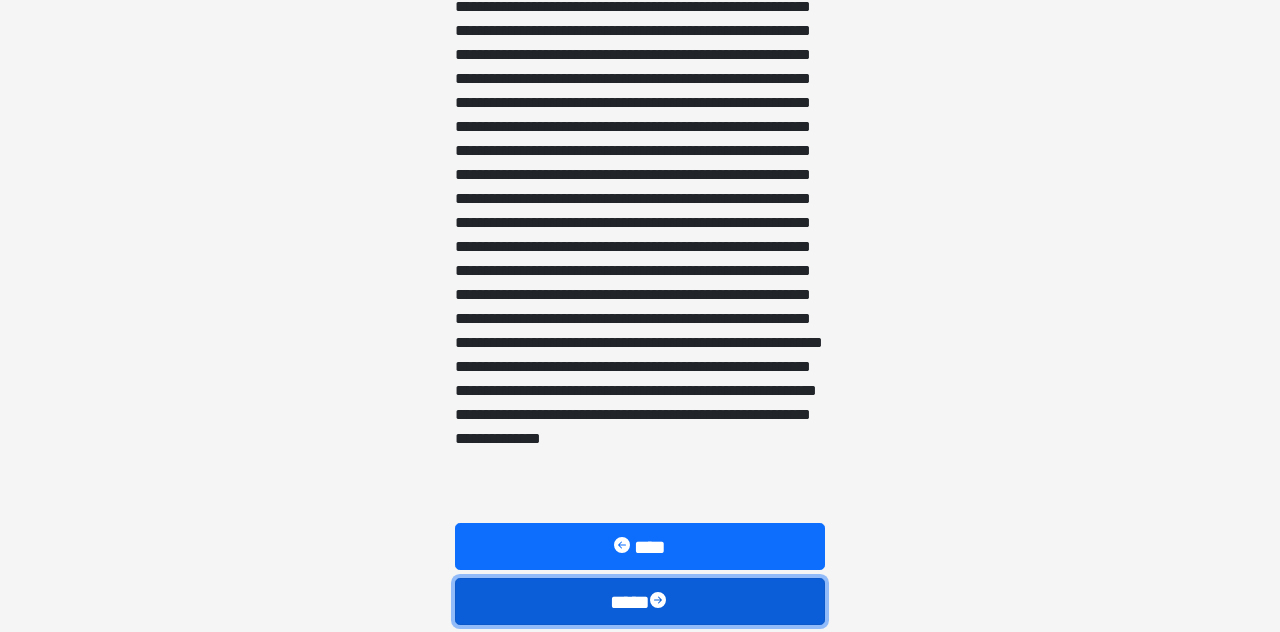 click on "****" at bounding box center [640, 601] 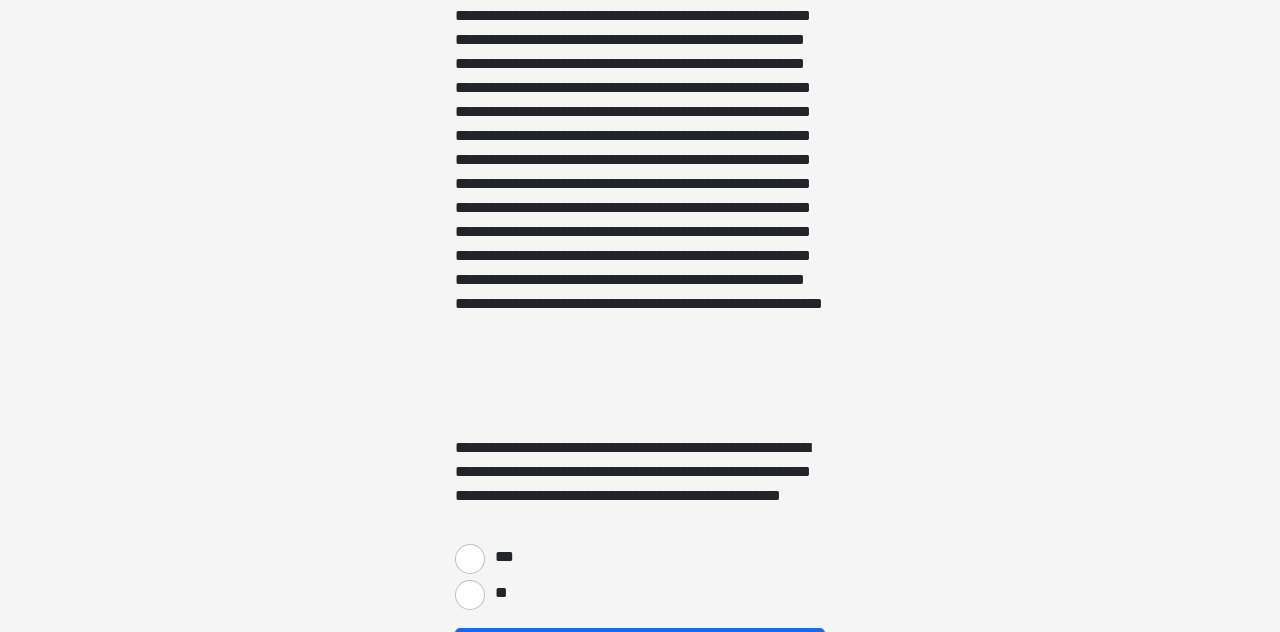 scroll, scrollTop: 709, scrollLeft: 0, axis: vertical 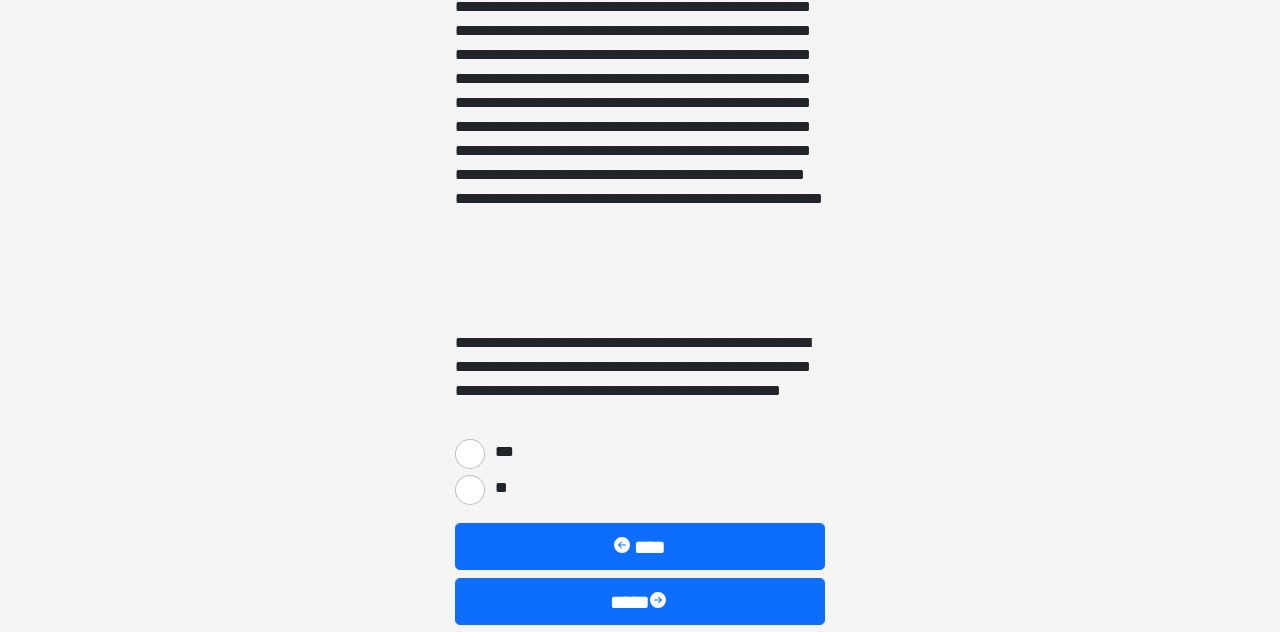 click on "***" at bounding box center [503, 452] 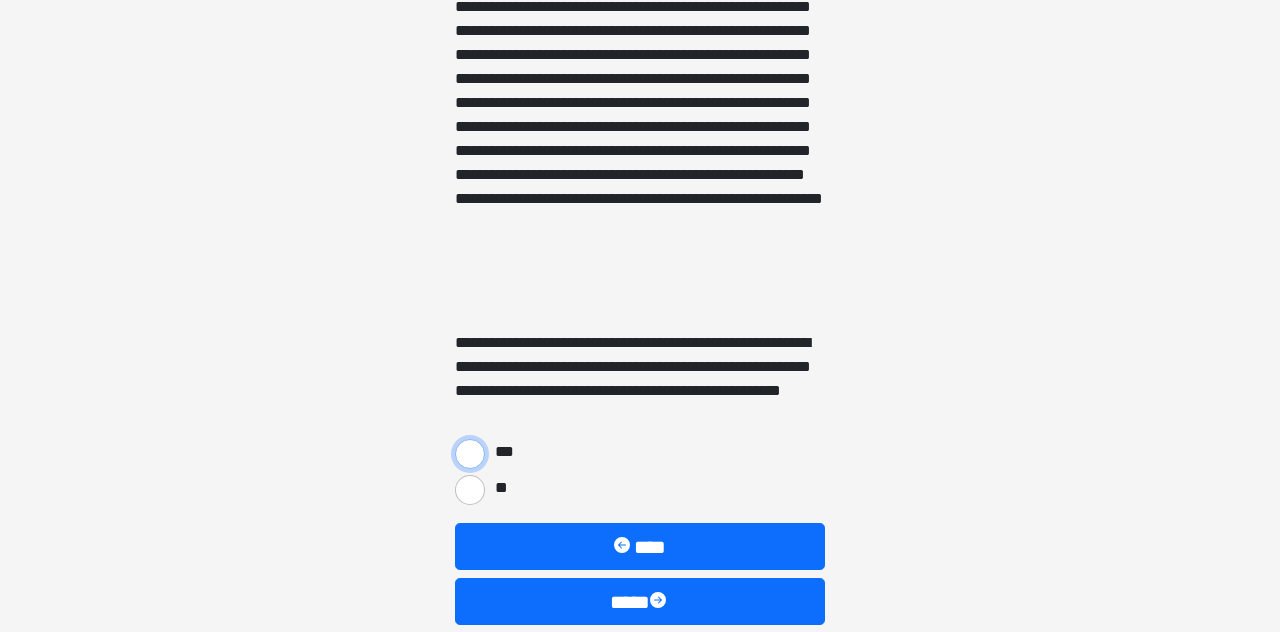click on "***" at bounding box center [470, 454] 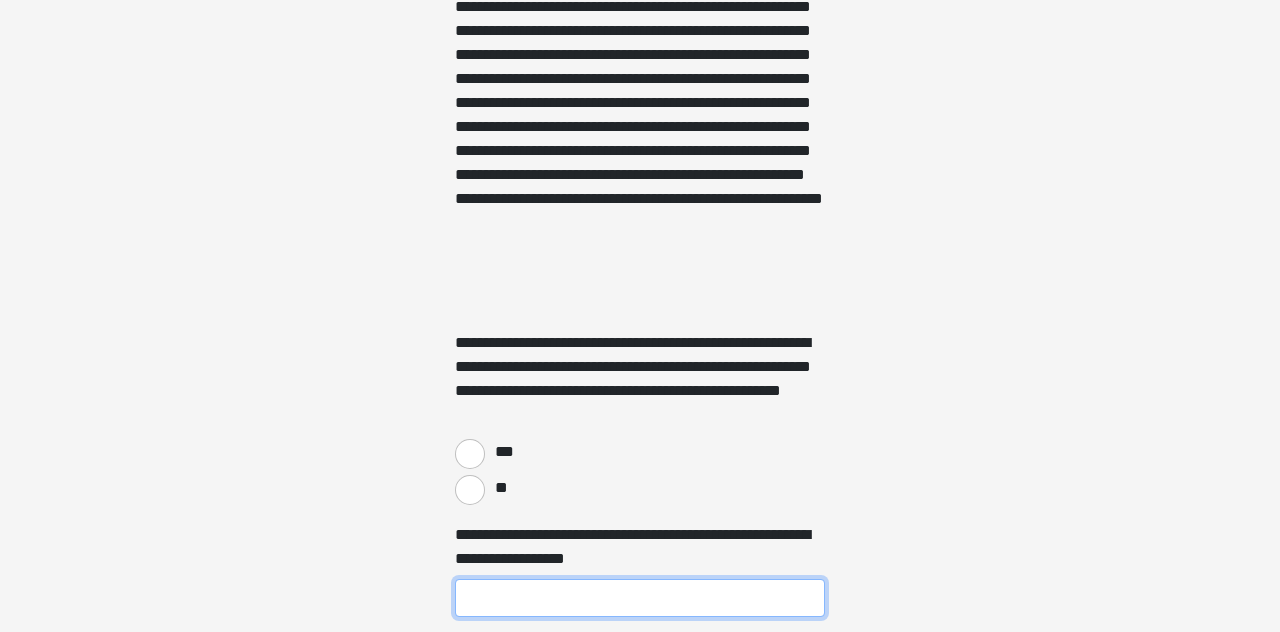 click on "**********" at bounding box center (640, 598) 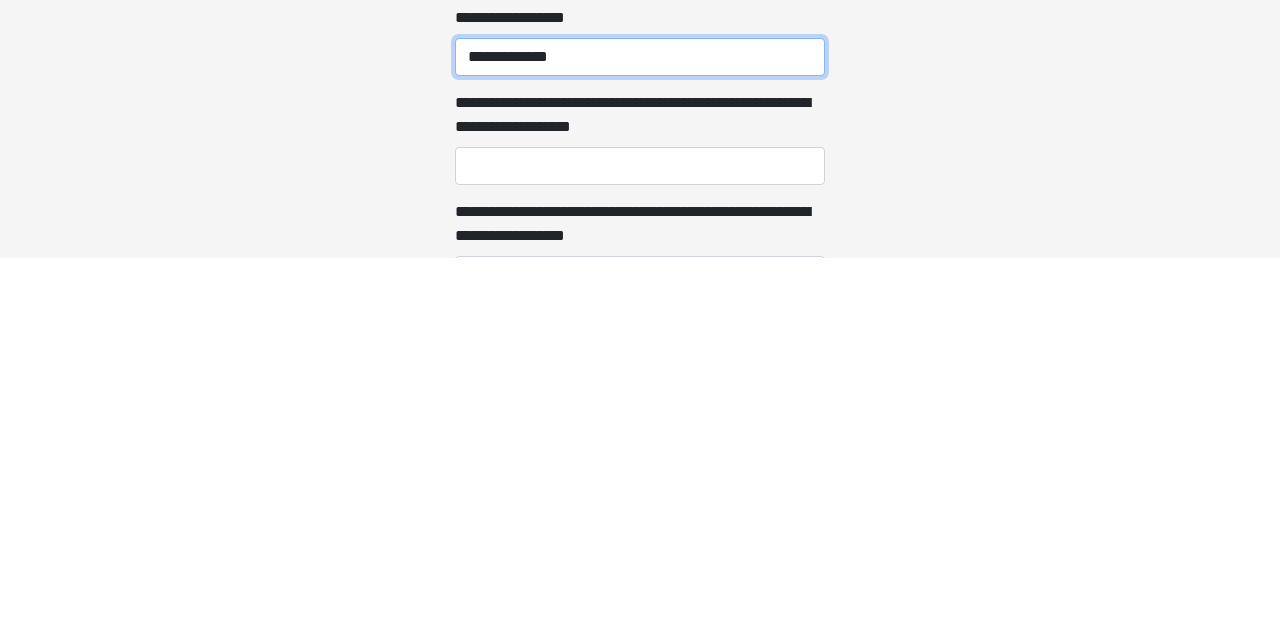 scroll, scrollTop: 876, scrollLeft: 0, axis: vertical 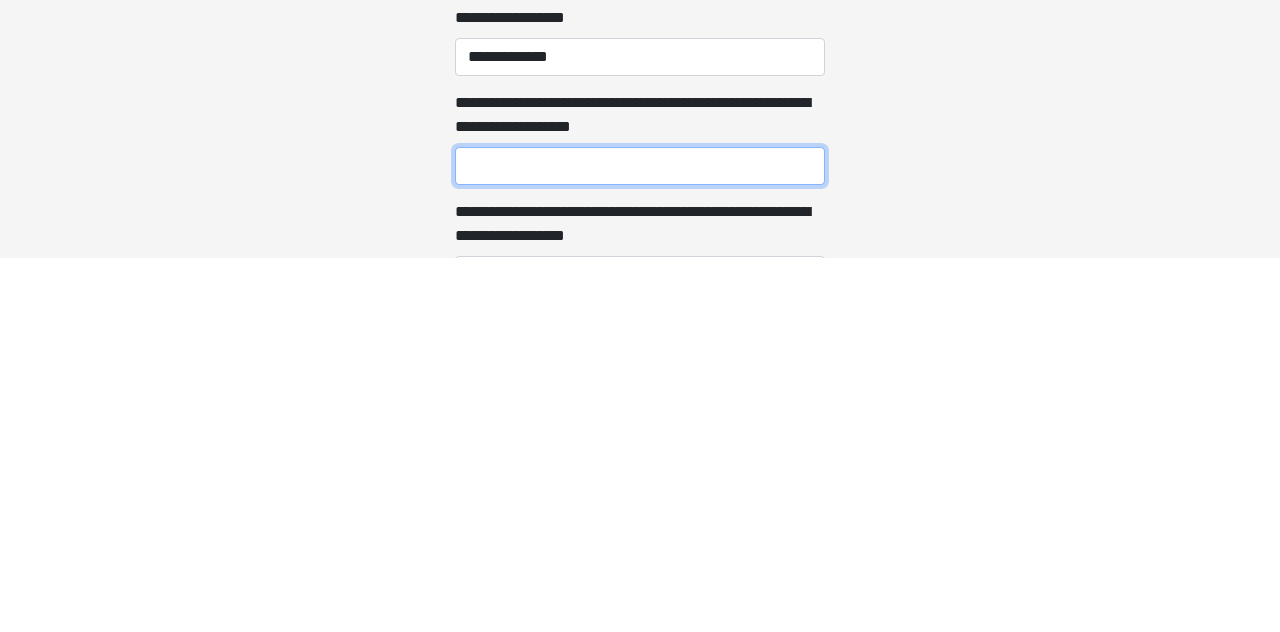 click on "**********" at bounding box center (640, 540) 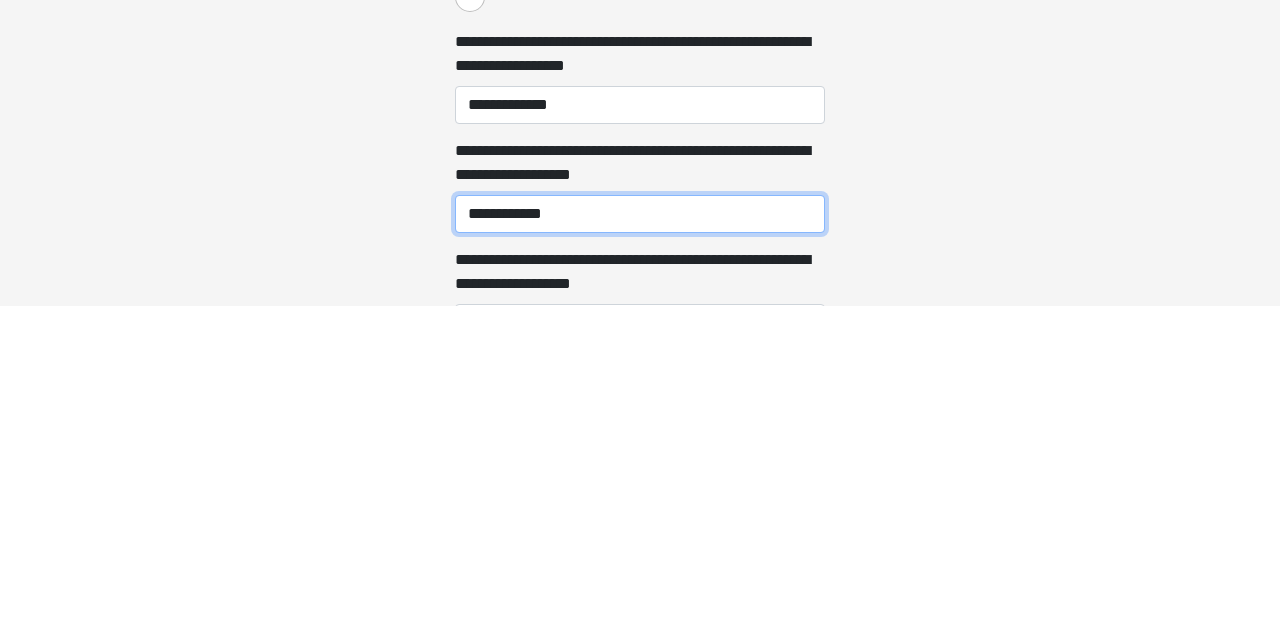 type on "**********" 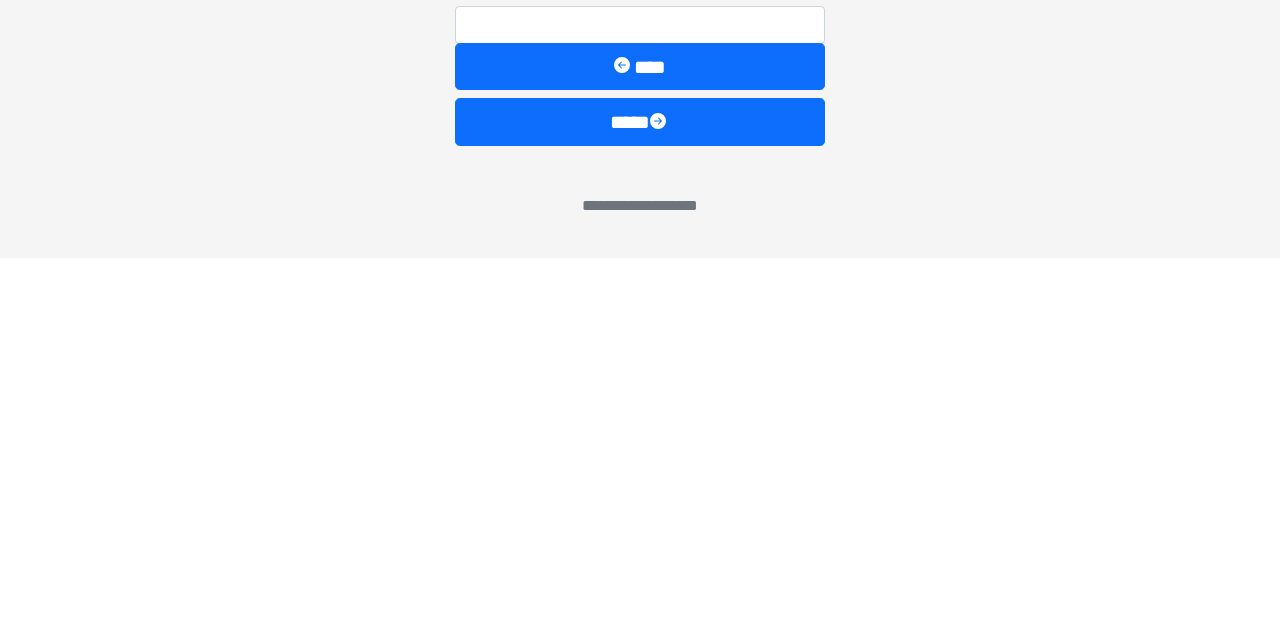 scroll, scrollTop: 1238, scrollLeft: 0, axis: vertical 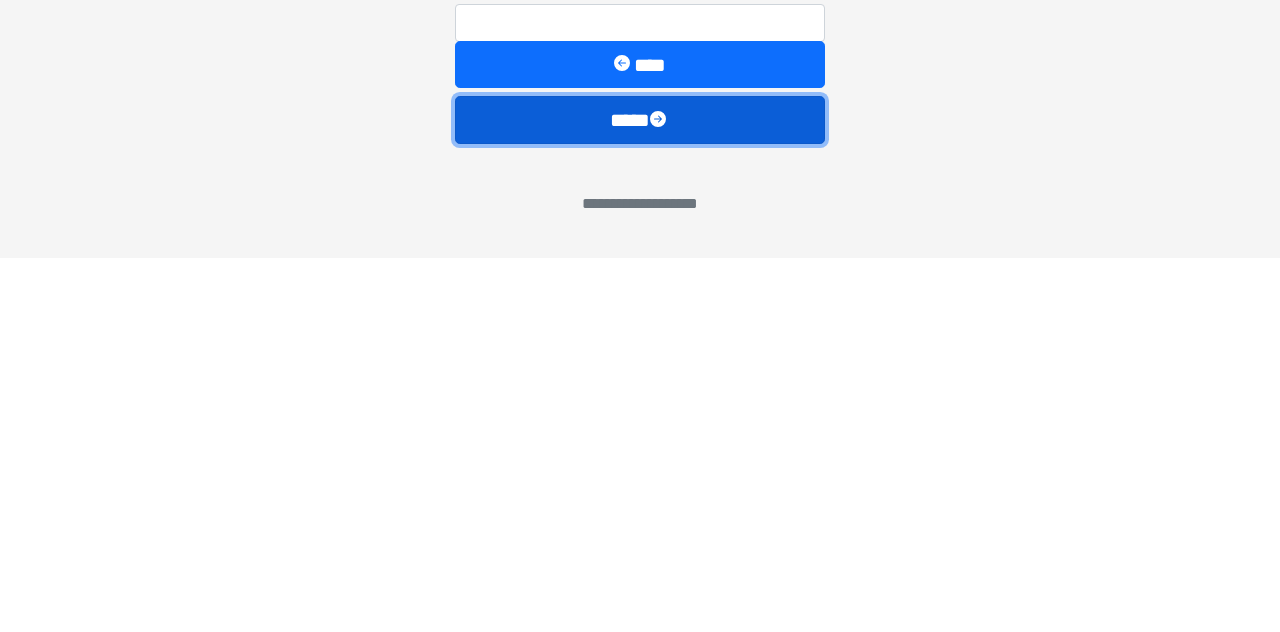 click on "****" at bounding box center [640, 493] 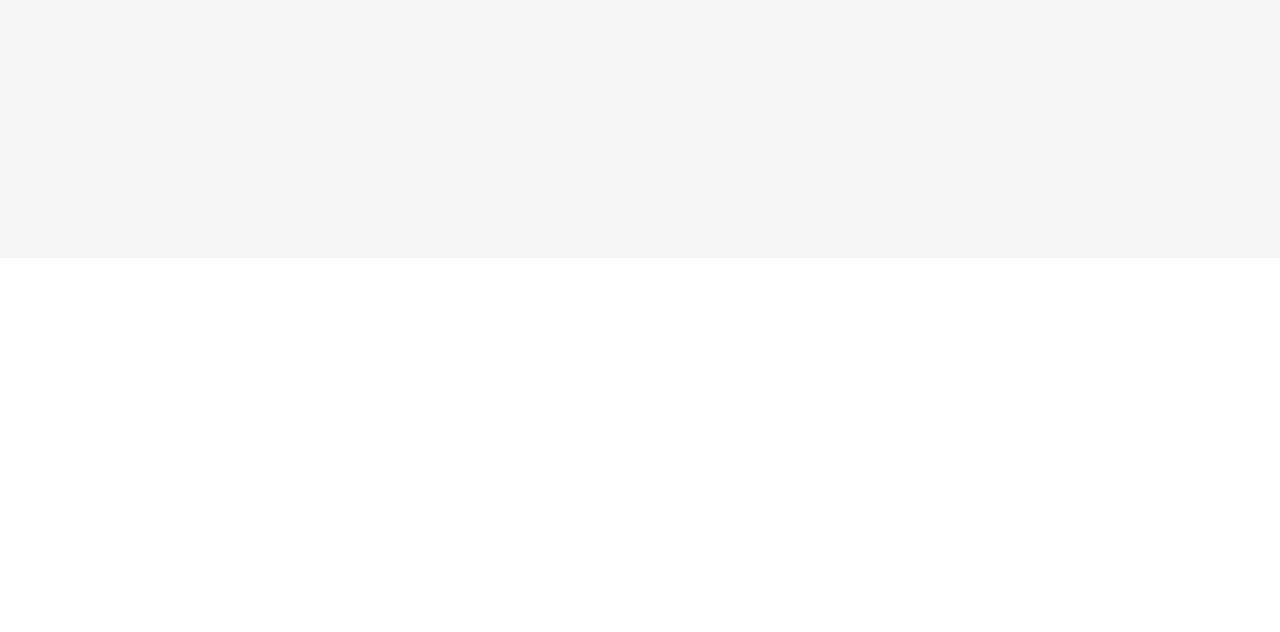 scroll, scrollTop: 175, scrollLeft: 0, axis: vertical 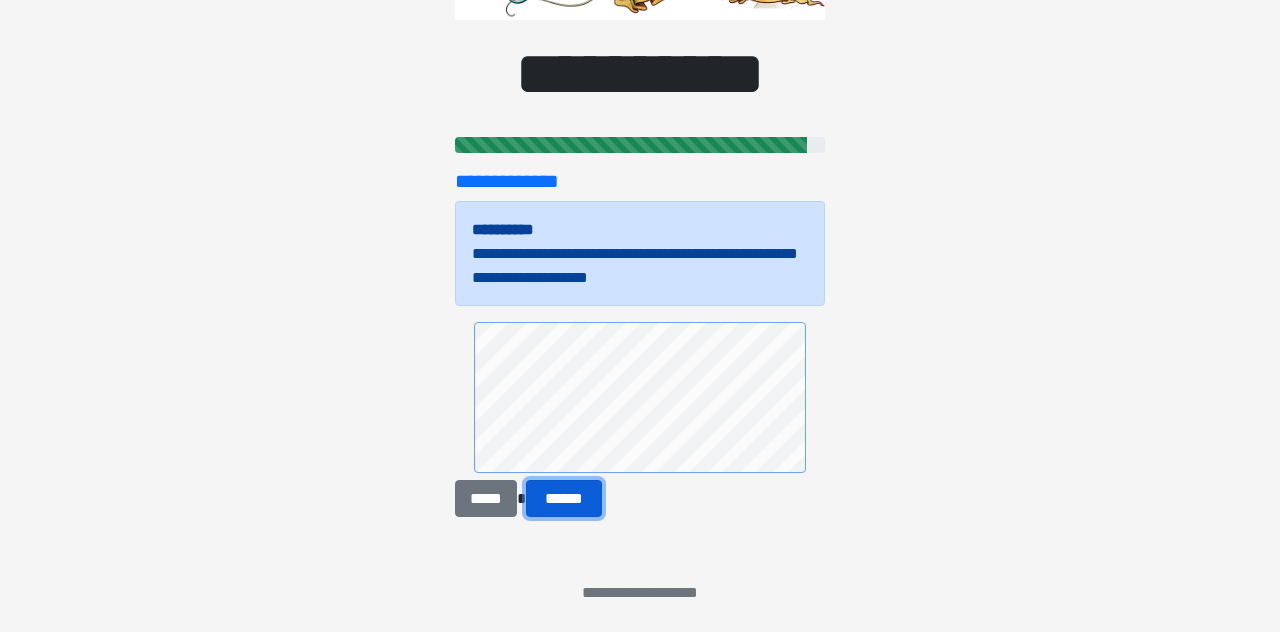click on "******" at bounding box center (564, 498) 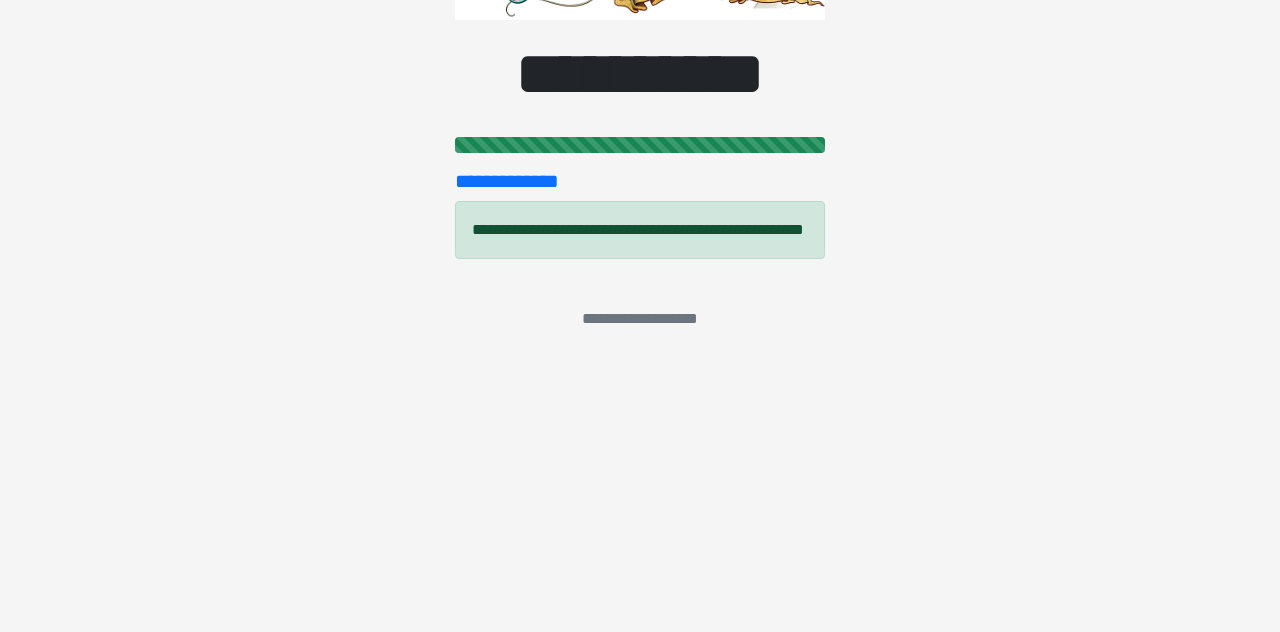 click on "**********" at bounding box center [640, 371] 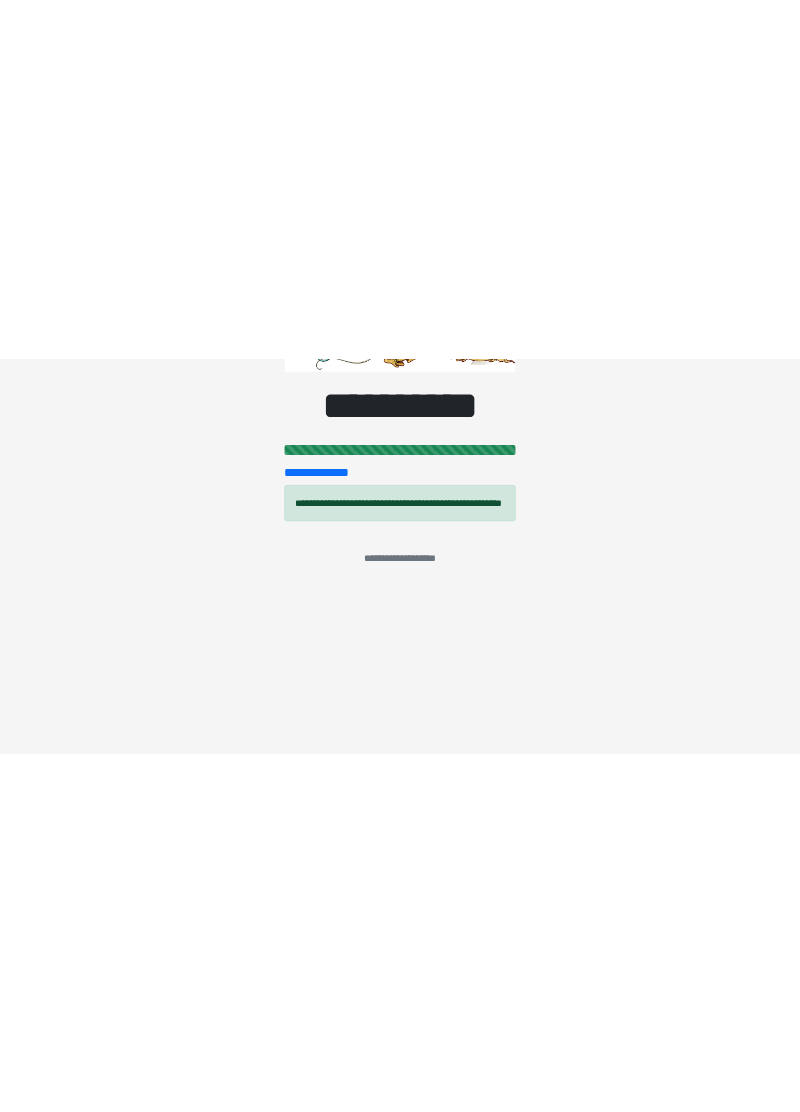 scroll, scrollTop: 0, scrollLeft: 0, axis: both 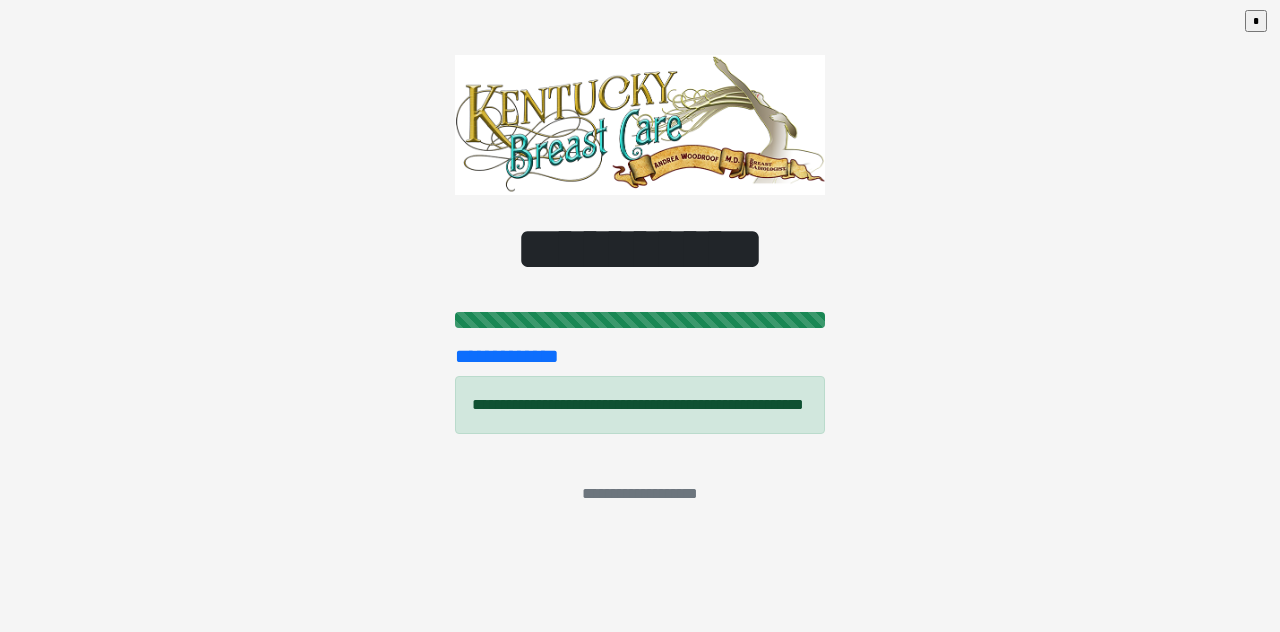 click on "**********" at bounding box center (640, 546) 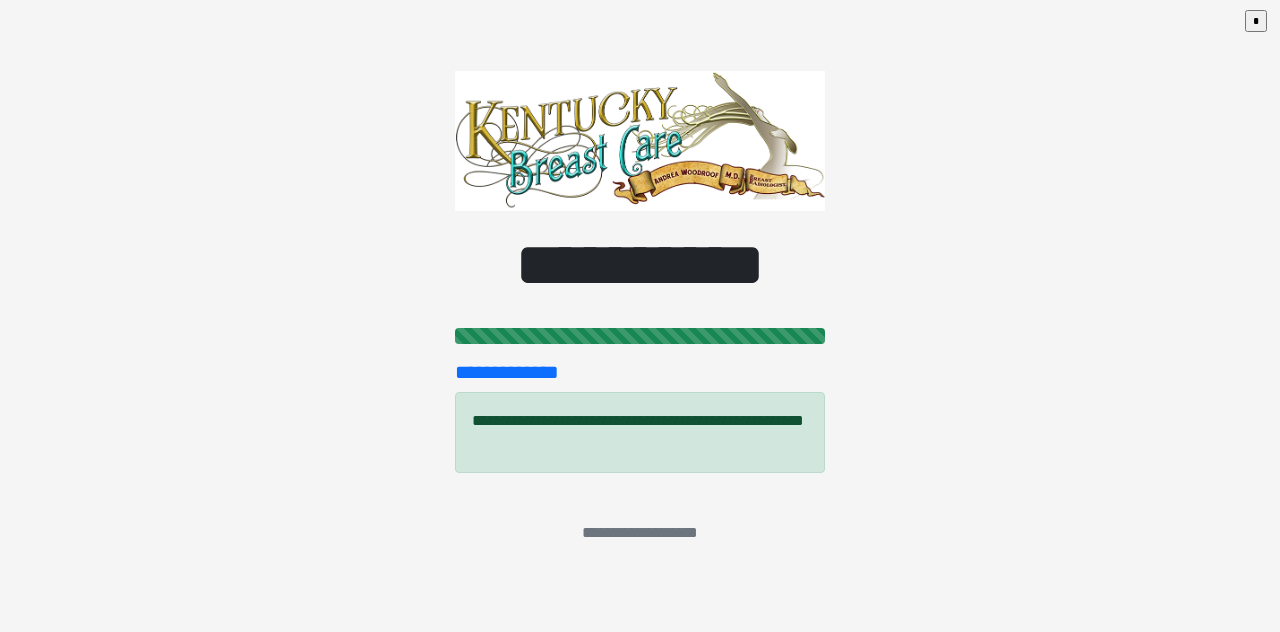 click on "**********" at bounding box center (640, 316) 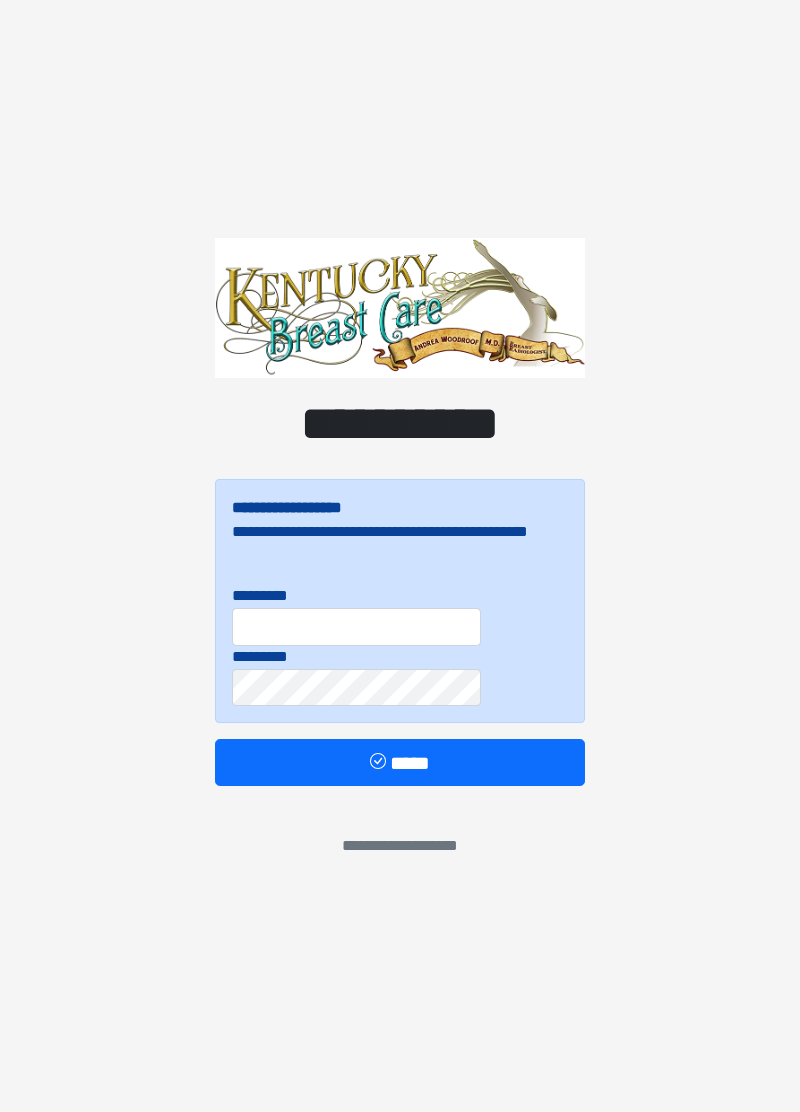 scroll, scrollTop: 0, scrollLeft: 0, axis: both 